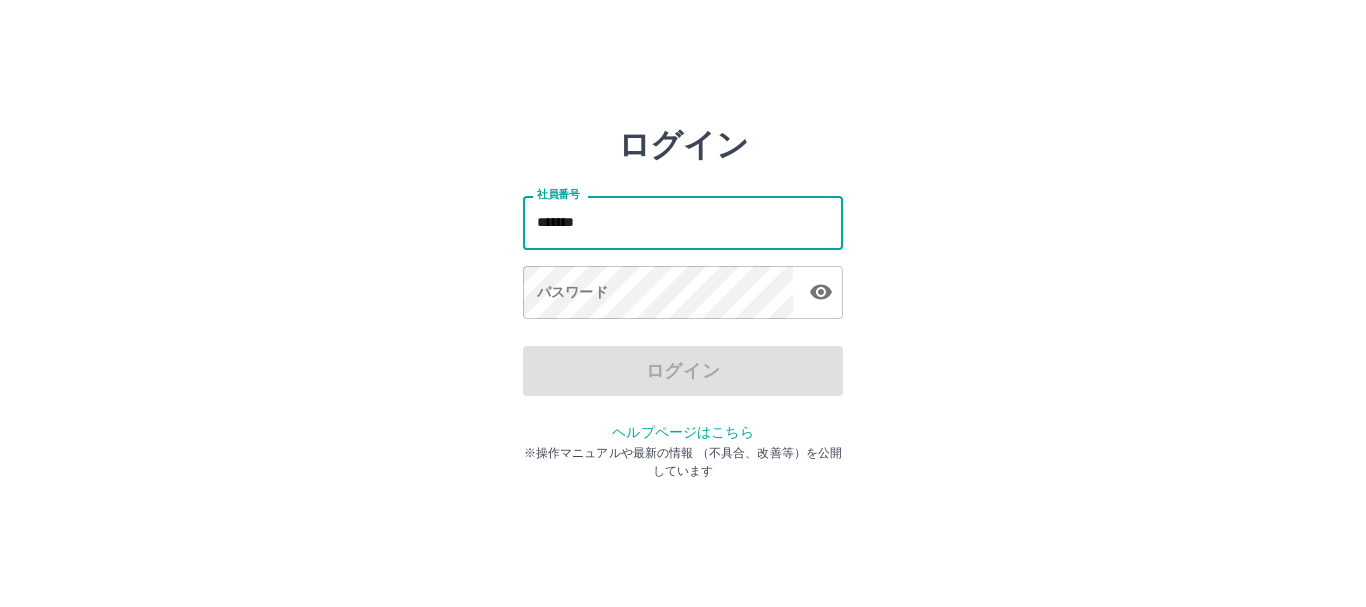 scroll, scrollTop: 0, scrollLeft: 0, axis: both 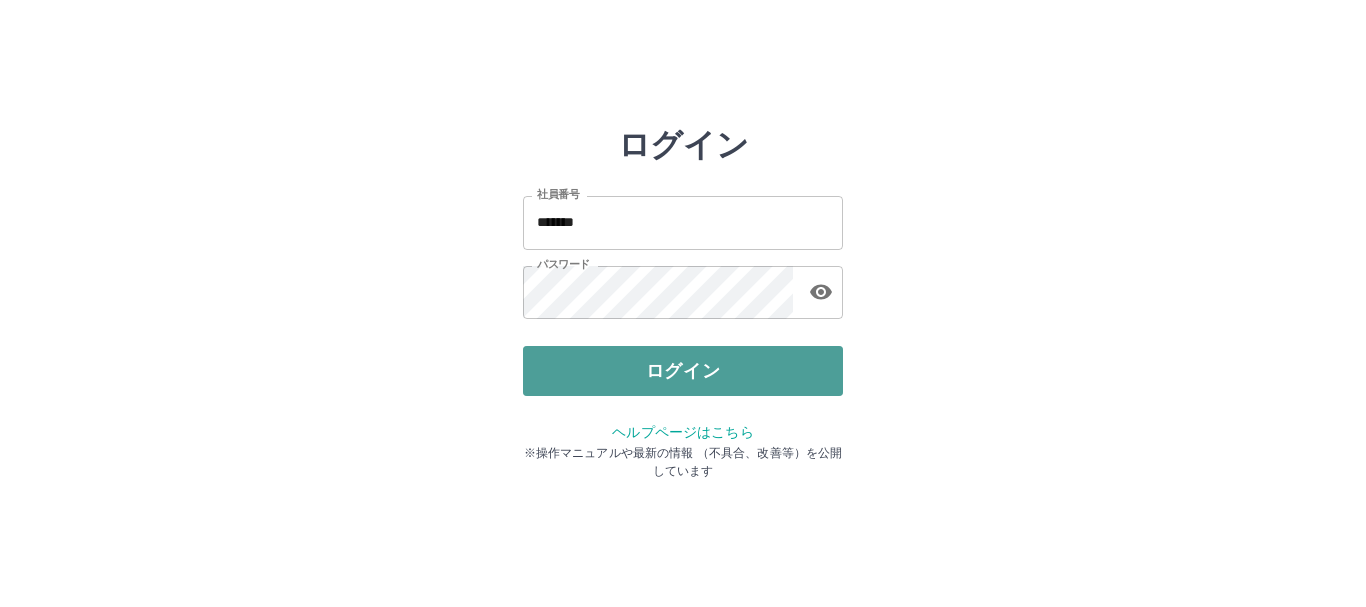 click on "ログイン" at bounding box center (683, 371) 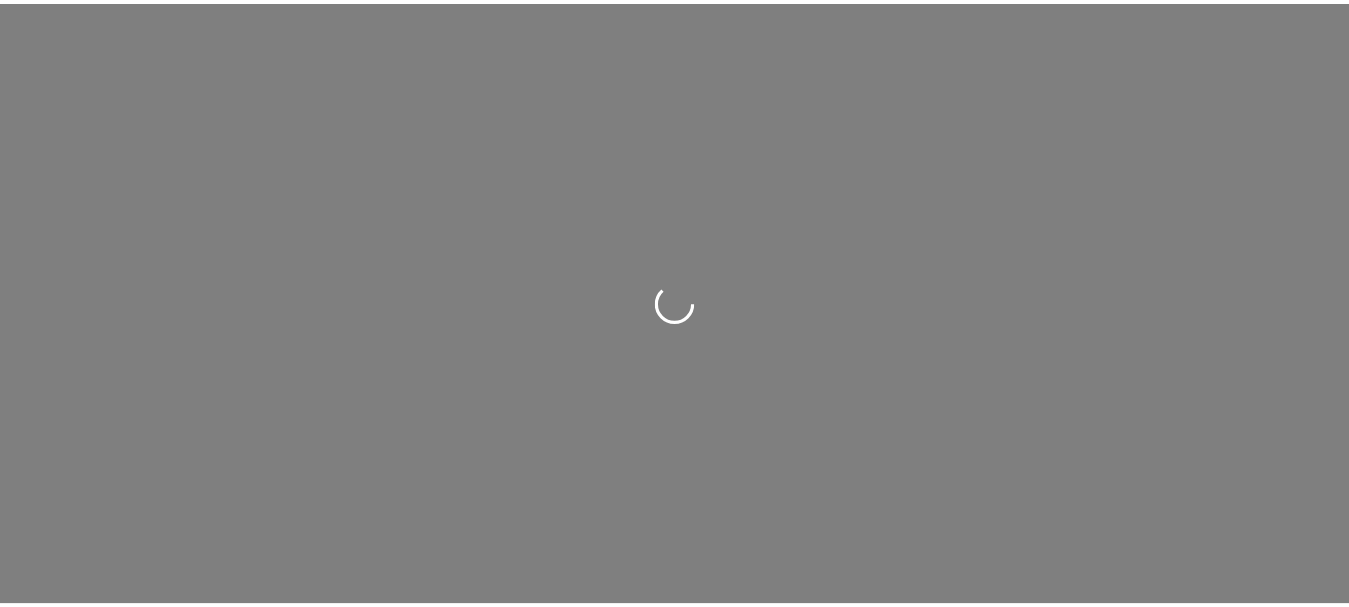 scroll, scrollTop: 0, scrollLeft: 0, axis: both 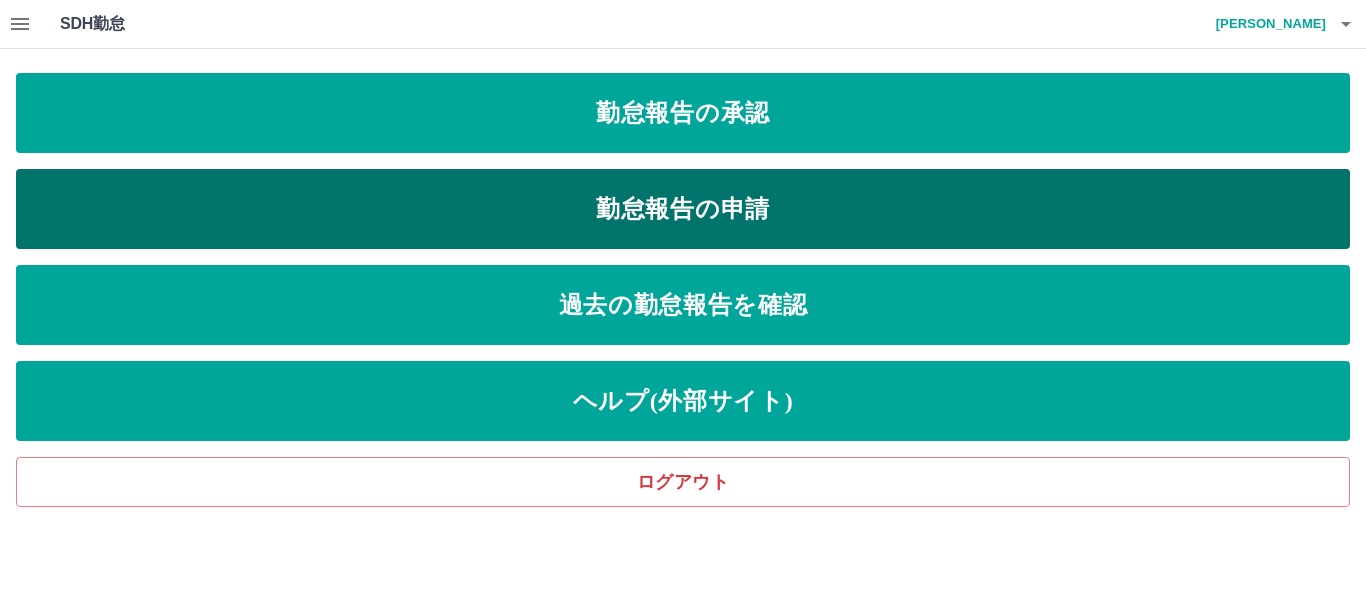 click on "勤怠報告の申請" at bounding box center [683, 209] 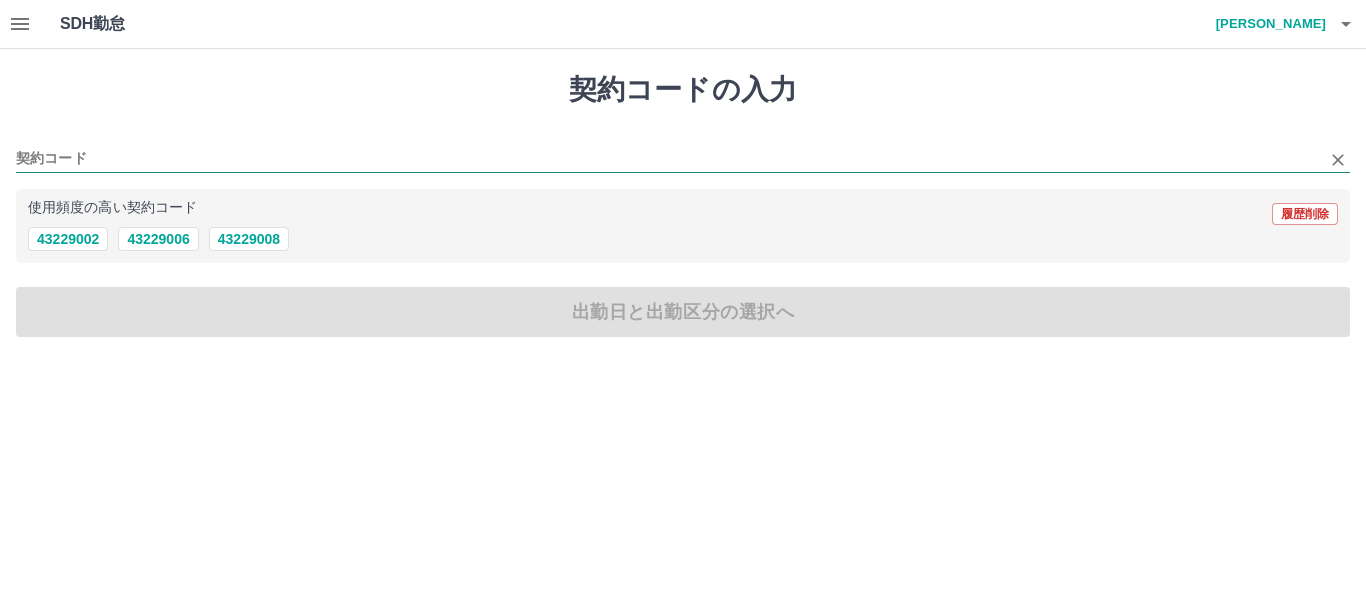 click on "契約コード" at bounding box center [668, 159] 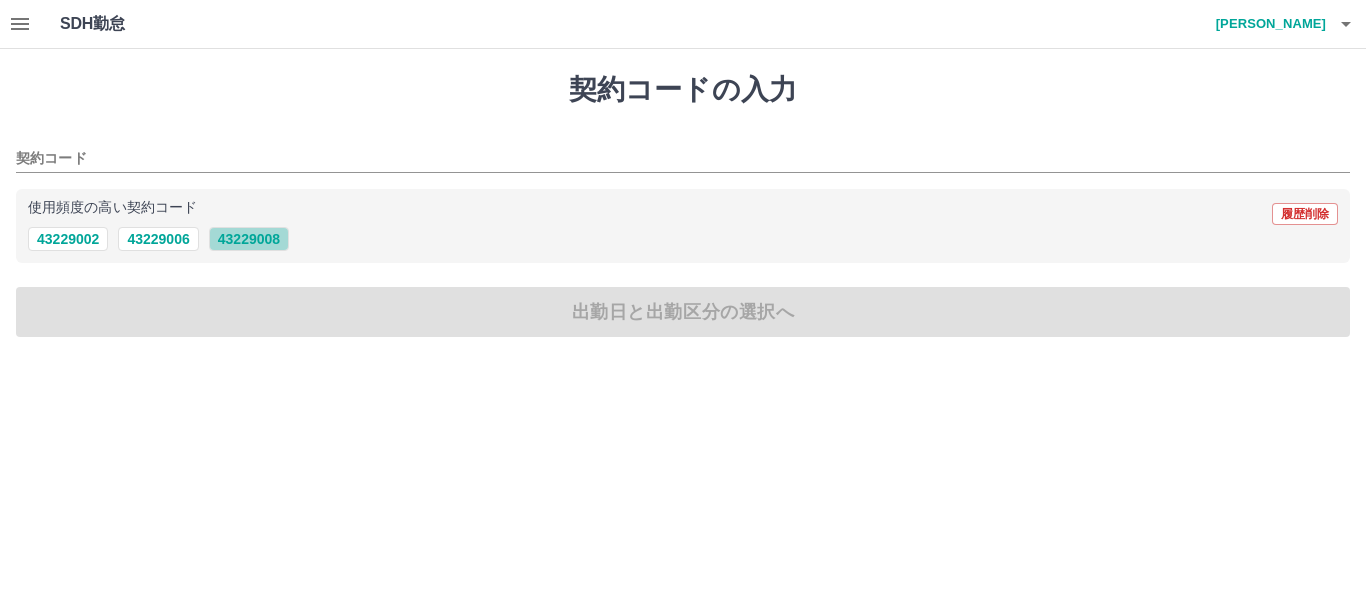 click on "43229008" at bounding box center (249, 239) 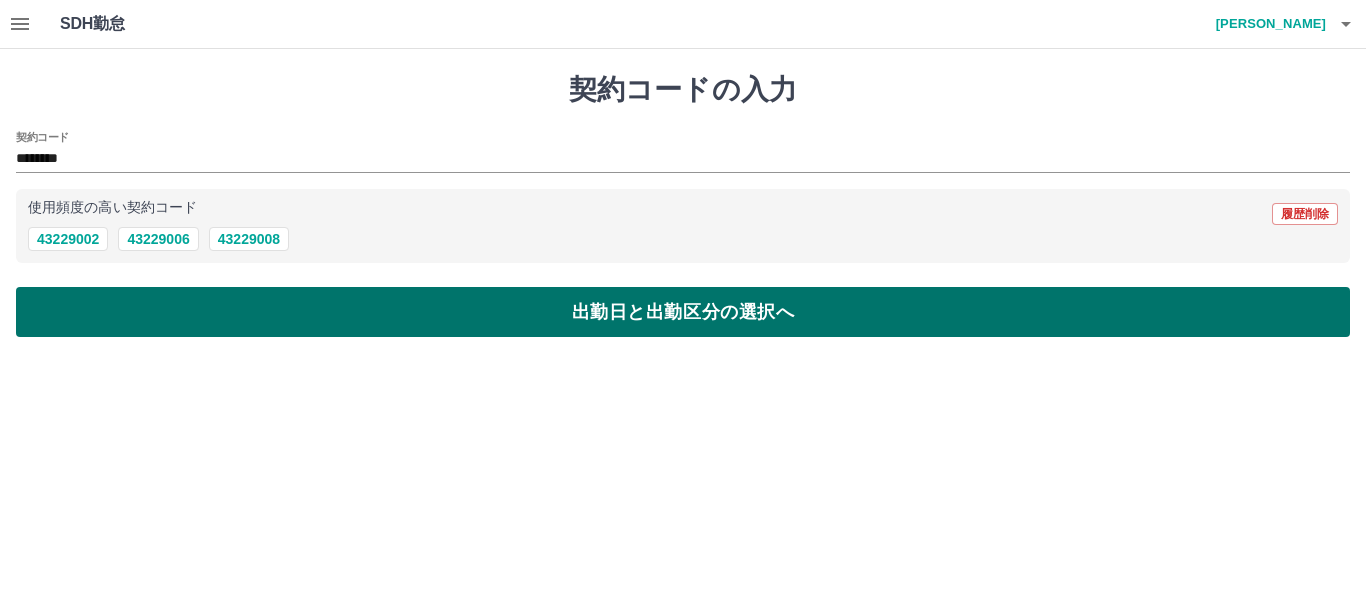 click on "出勤日と出勤区分の選択へ" at bounding box center [683, 312] 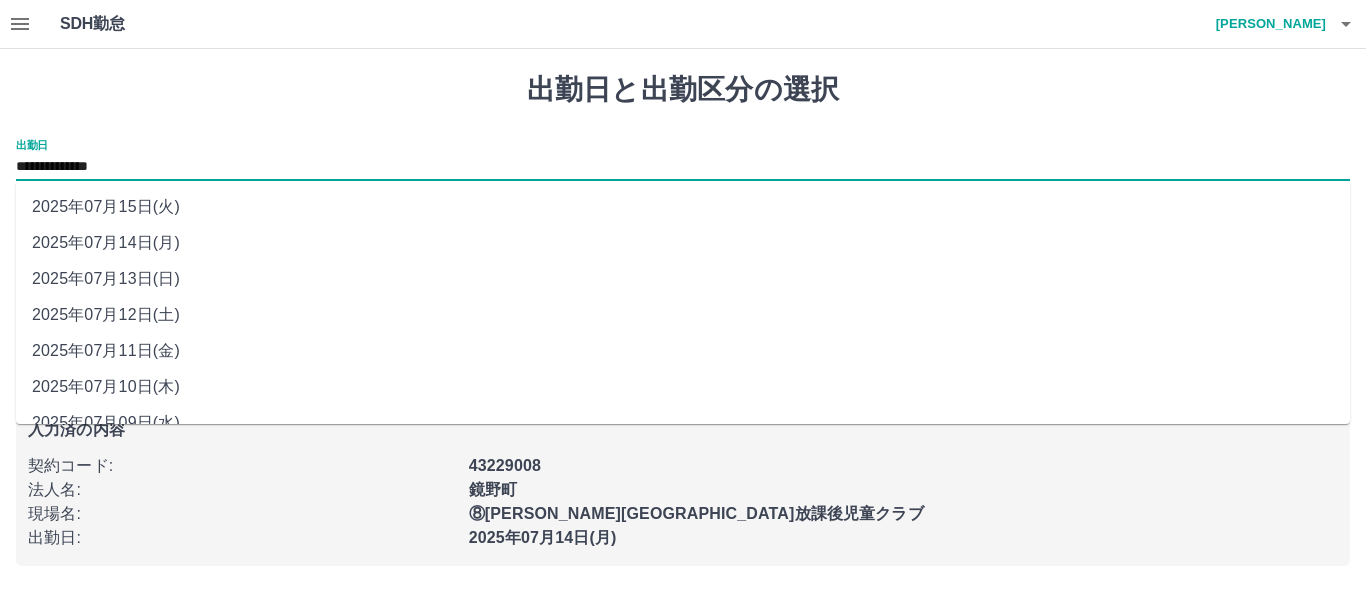 click on "**********" at bounding box center (683, 167) 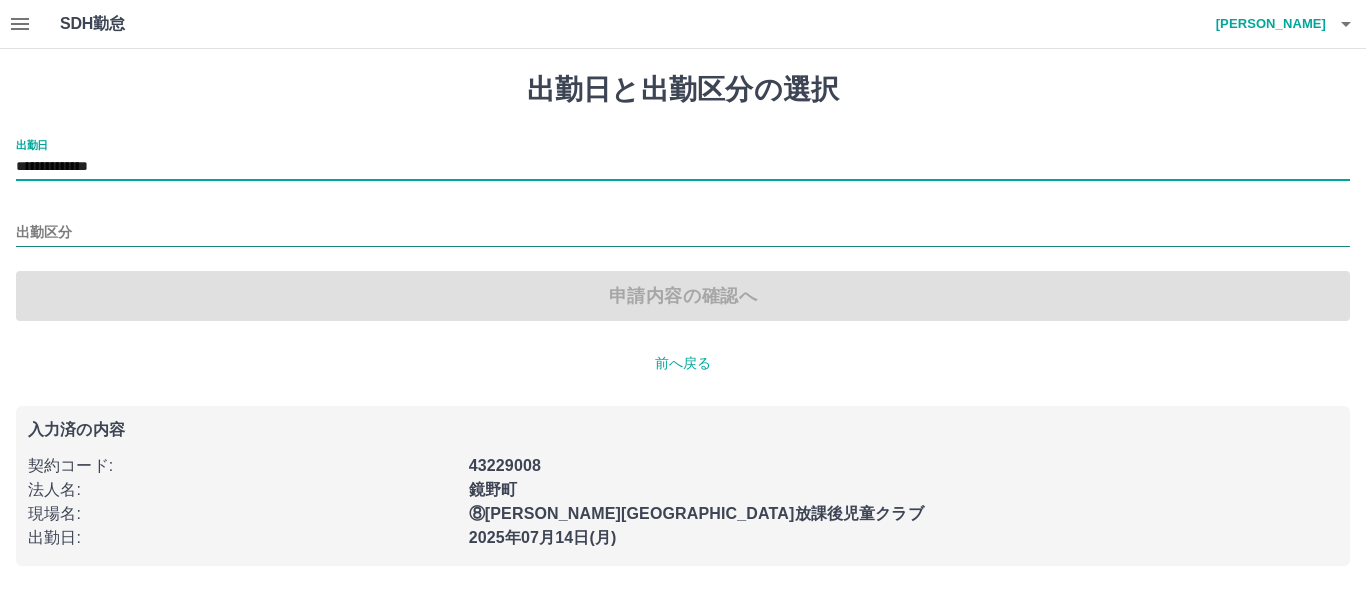 click on "出勤区分" at bounding box center (683, 233) 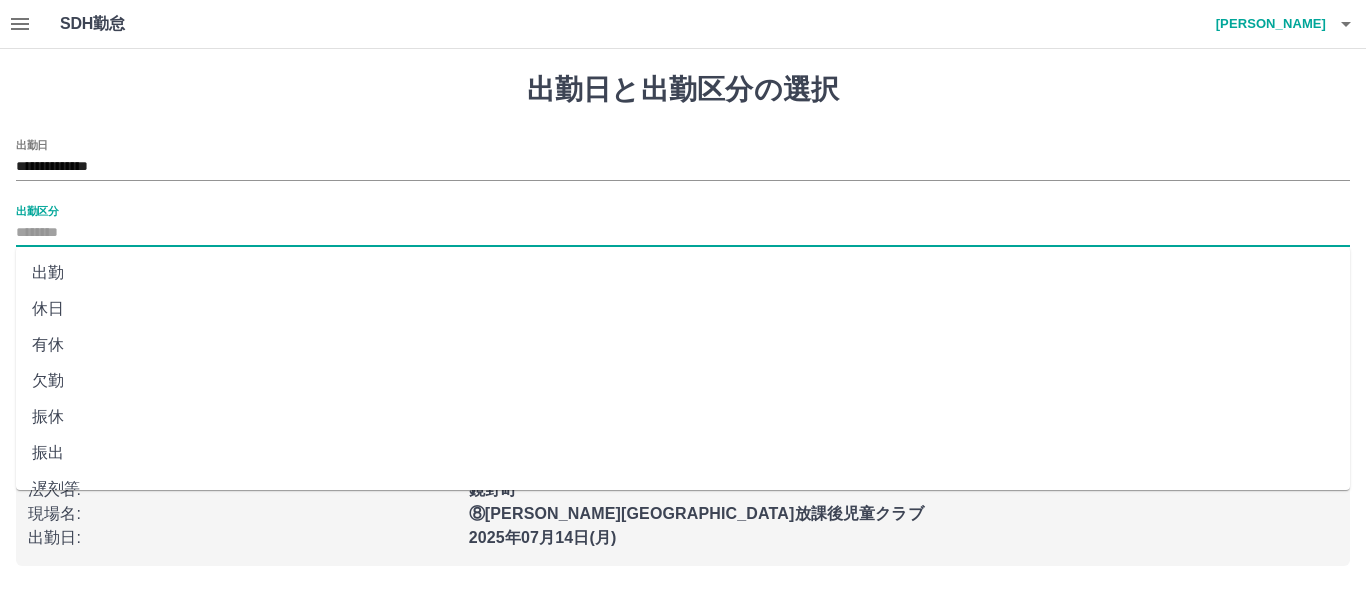 click on "出勤" at bounding box center [683, 273] 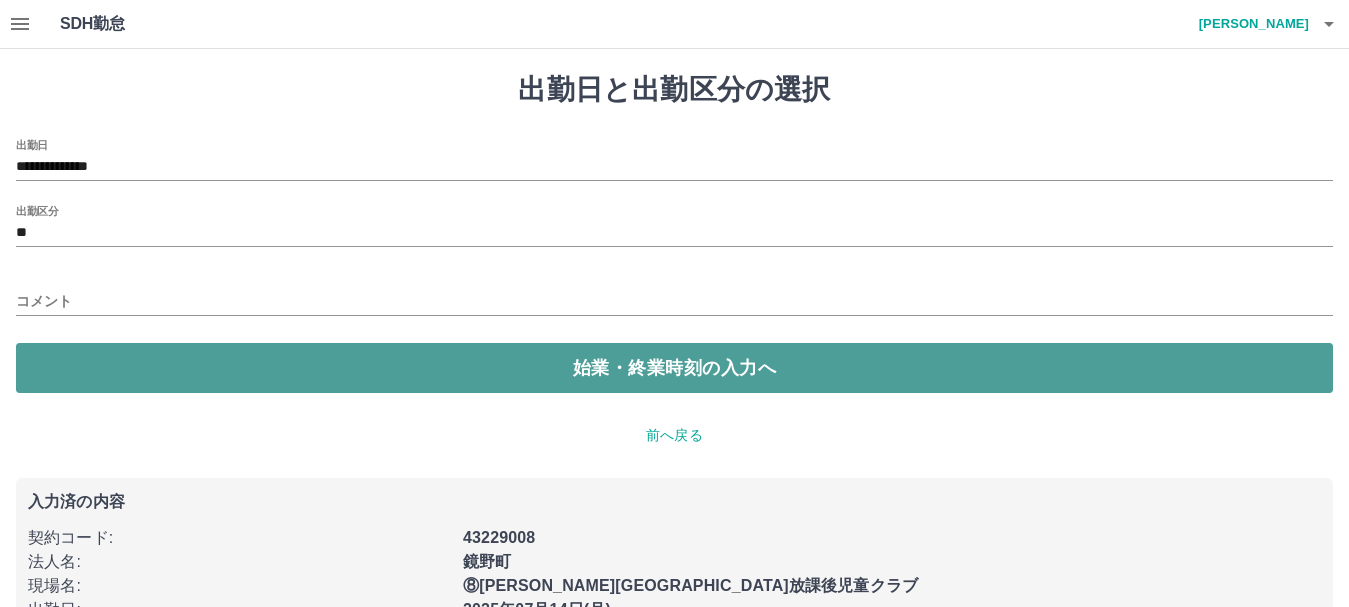 click on "始業・終業時刻の入力へ" at bounding box center (674, 368) 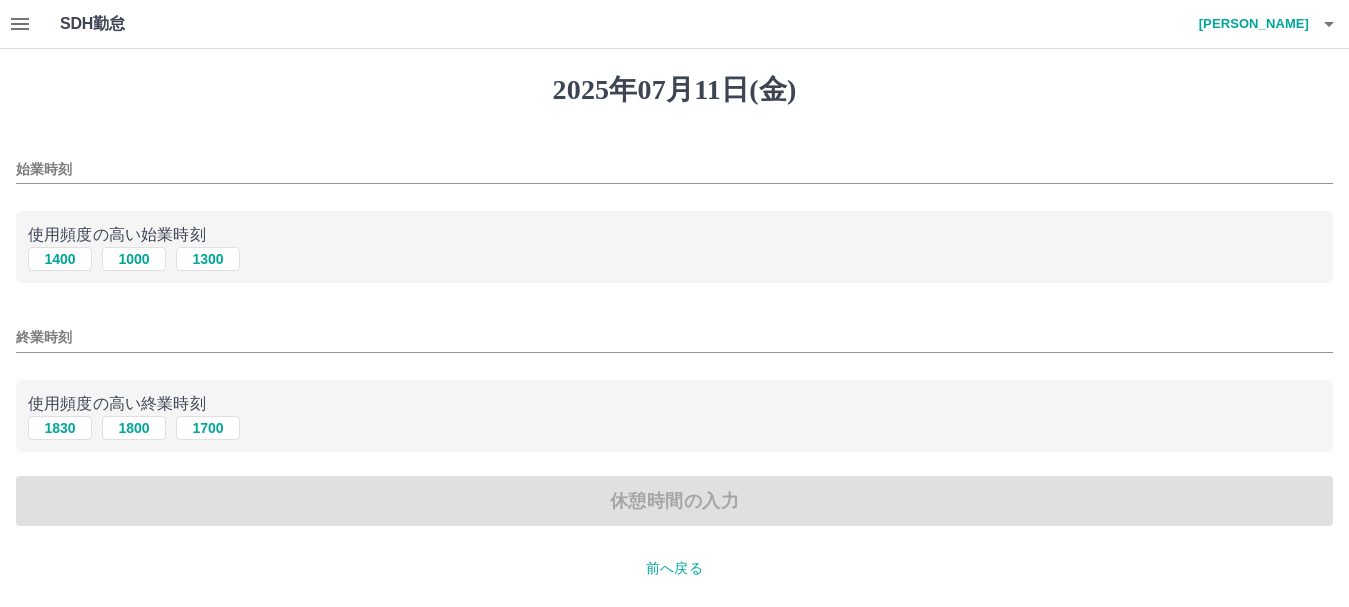 click on "始業時刻" at bounding box center [674, 169] 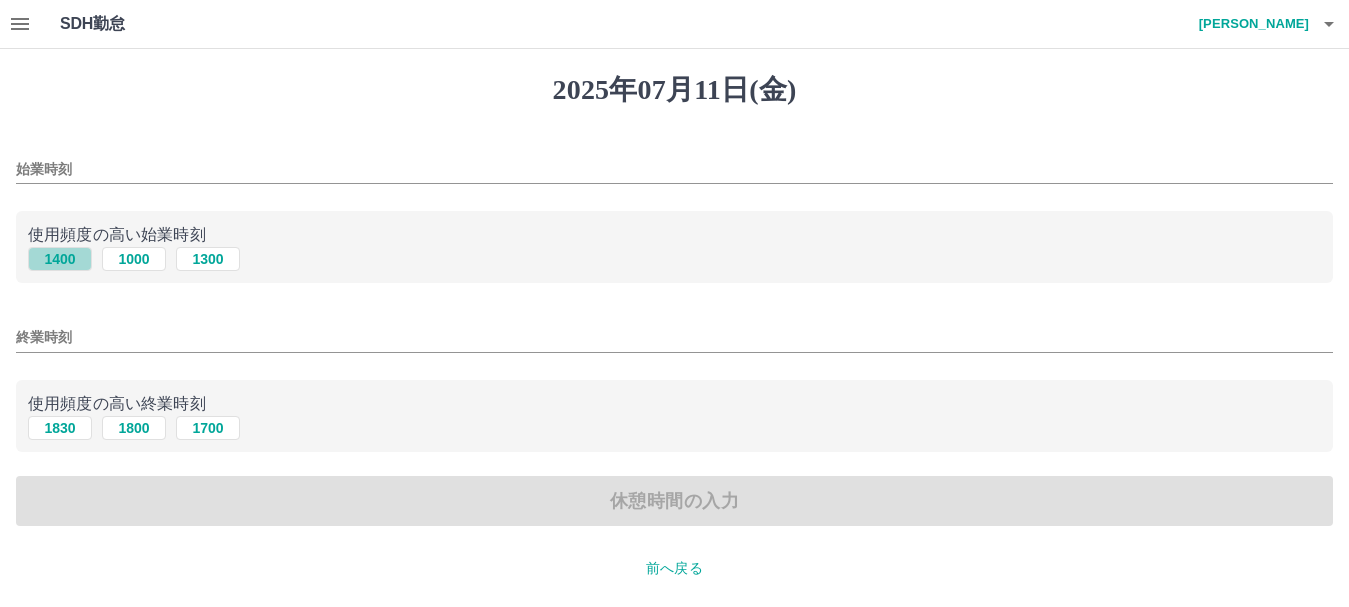 click on "1400" at bounding box center [60, 259] 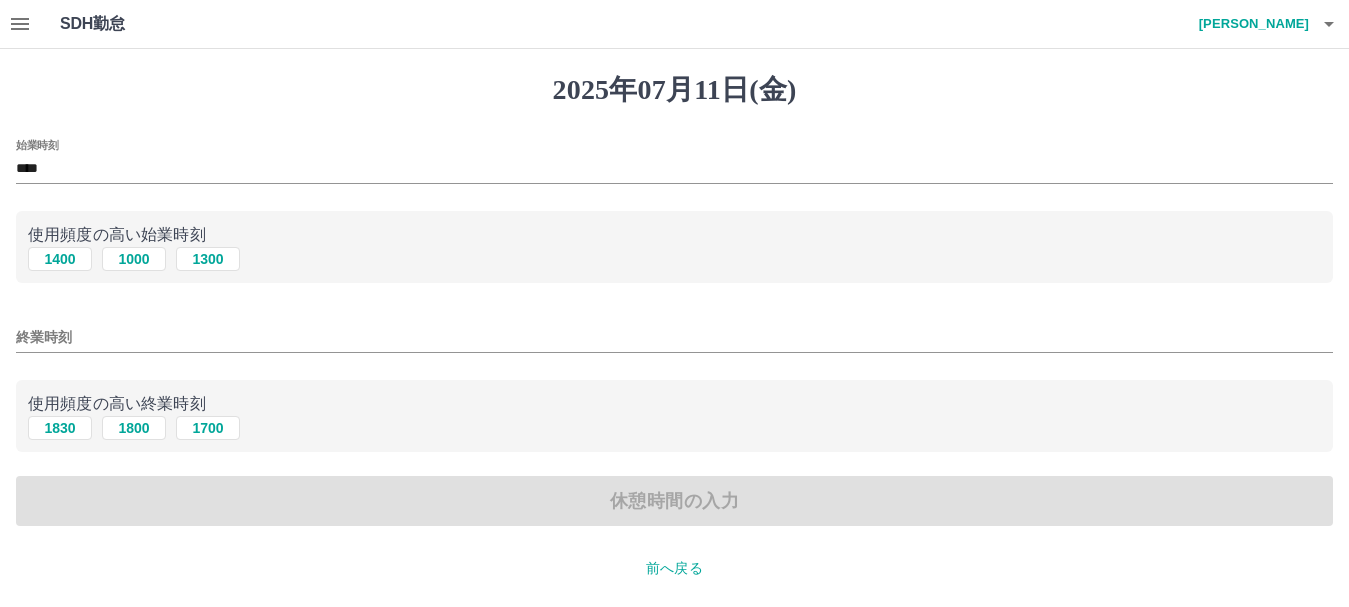 drag, startPoint x: 112, startPoint y: 317, endPoint x: 122, endPoint y: 346, distance: 30.675724 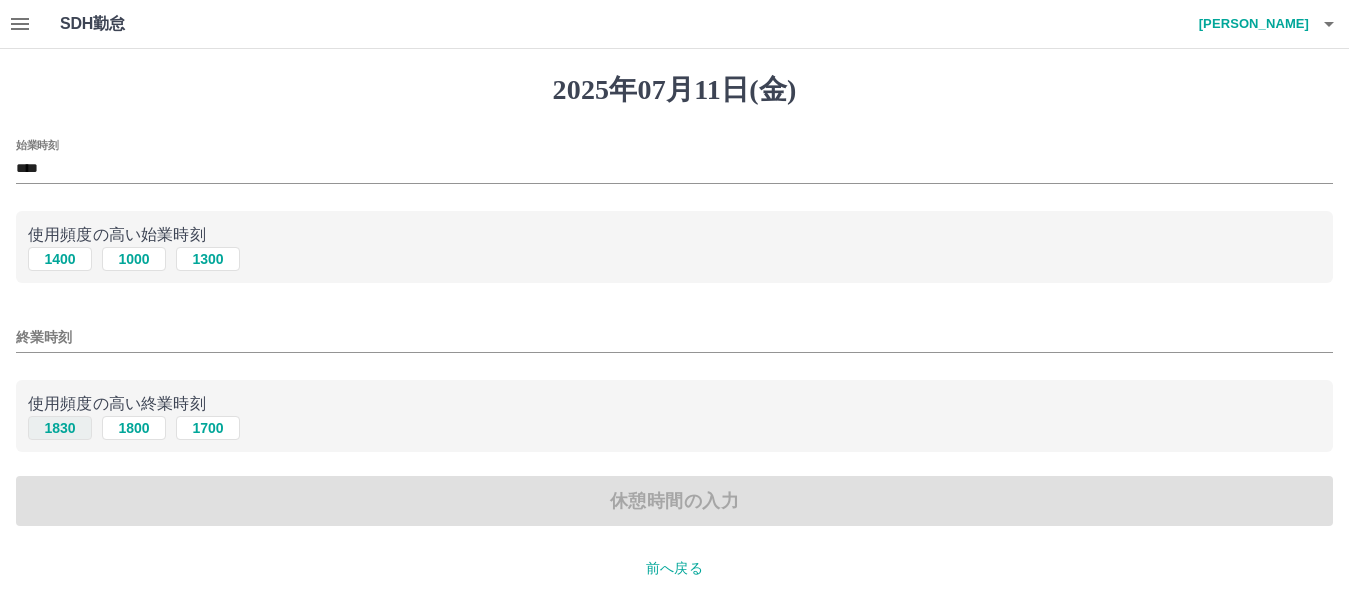 click on "1830" at bounding box center (60, 428) 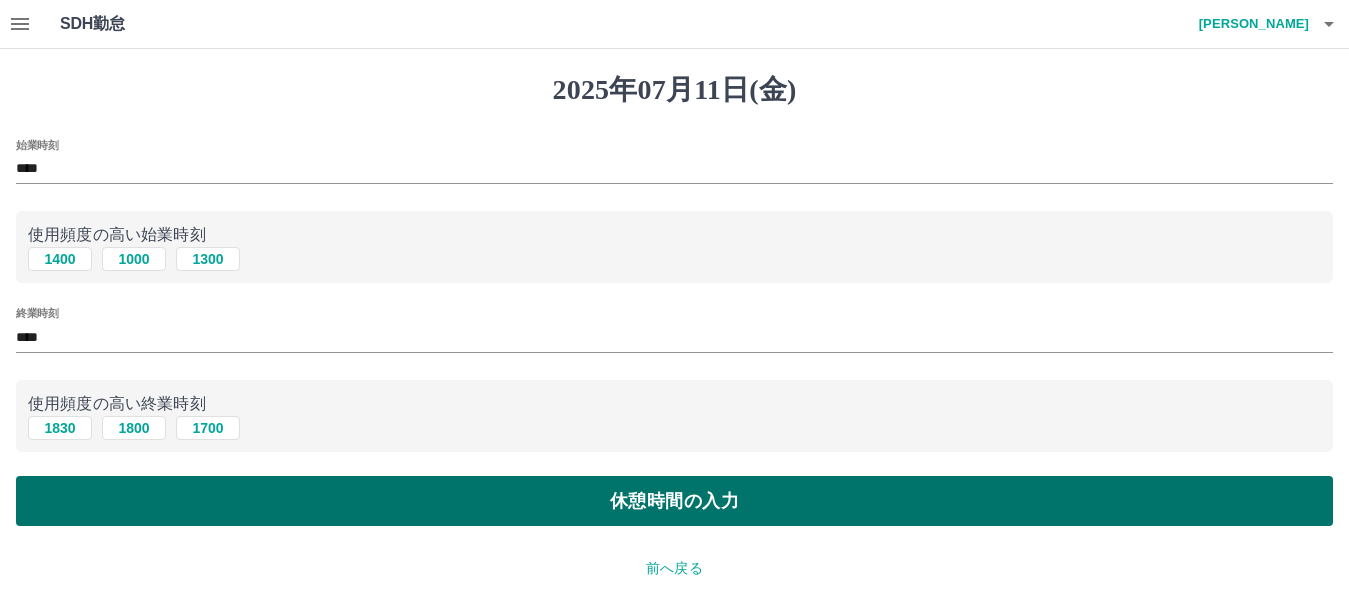 click on "休憩時間の入力" at bounding box center [674, 501] 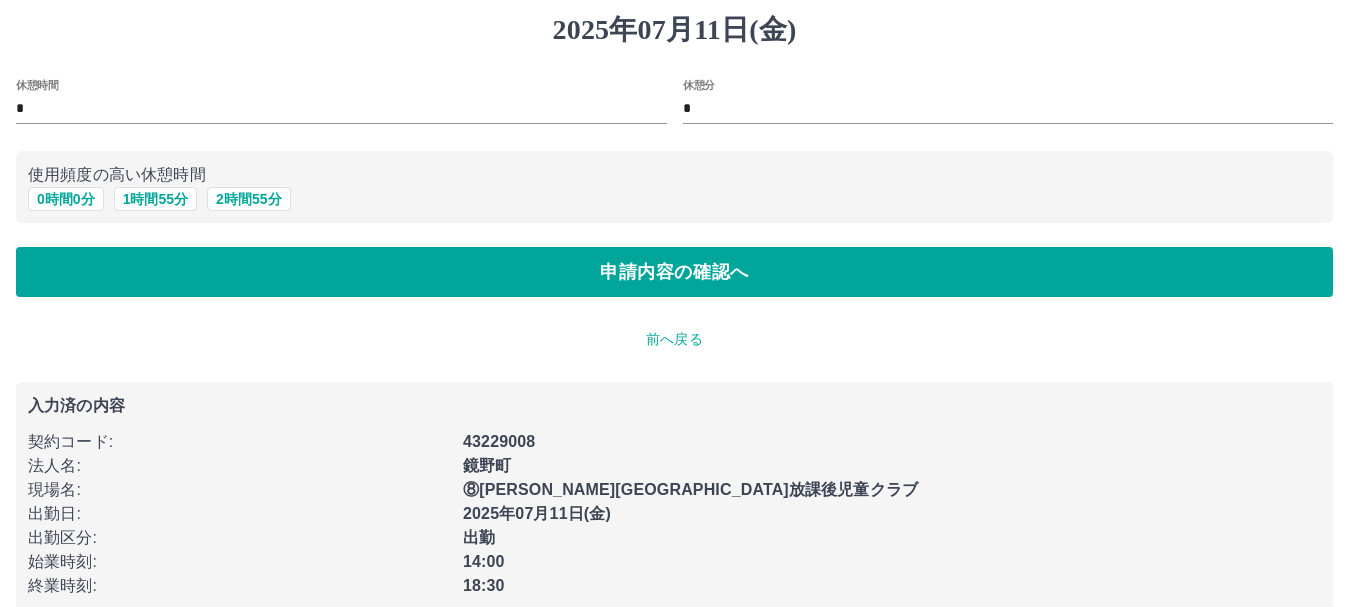 scroll, scrollTop: 92, scrollLeft: 0, axis: vertical 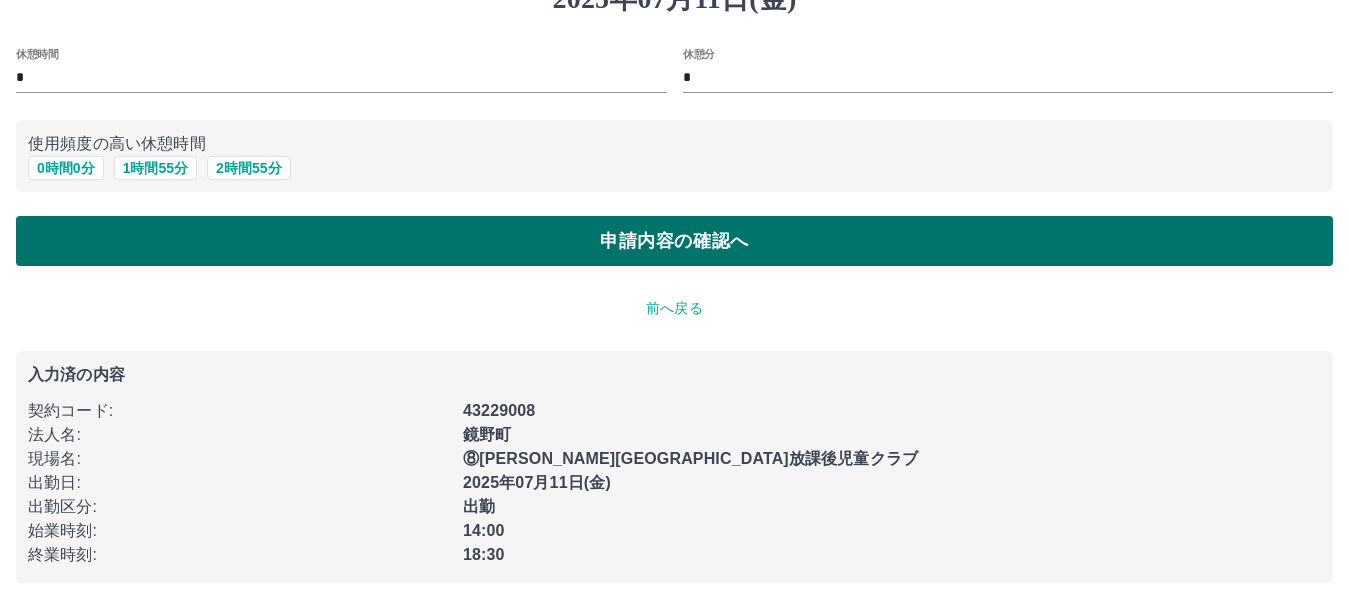 click on "申請内容の確認へ" at bounding box center [674, 241] 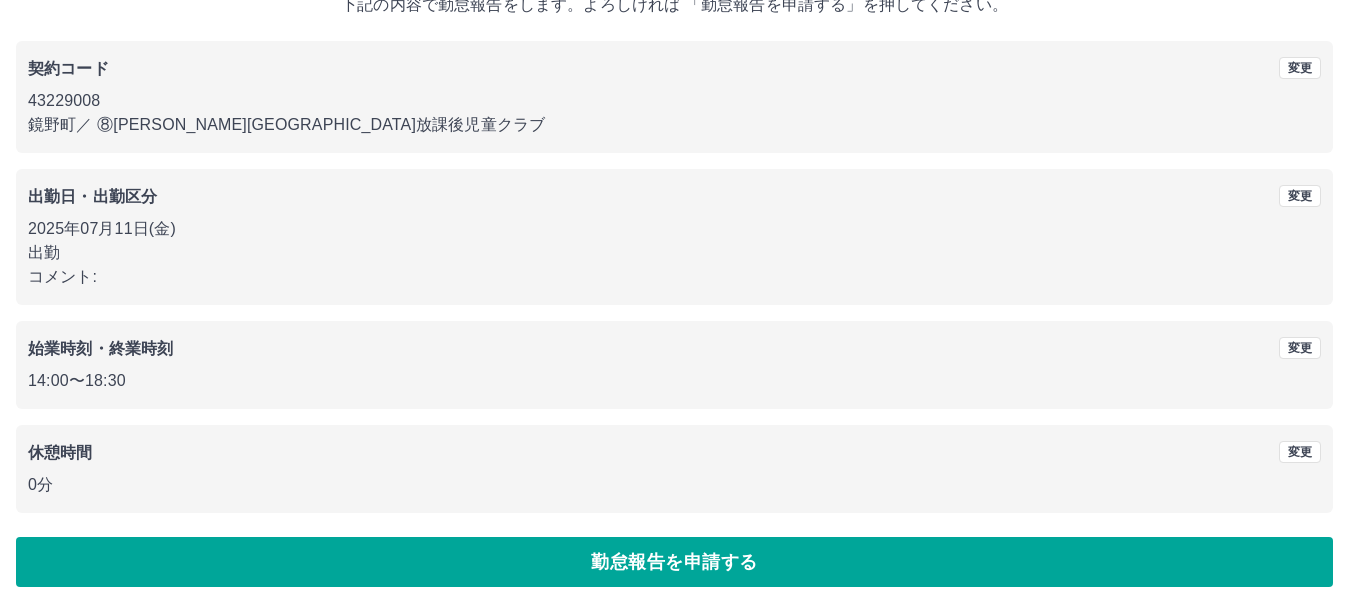 scroll, scrollTop: 142, scrollLeft: 0, axis: vertical 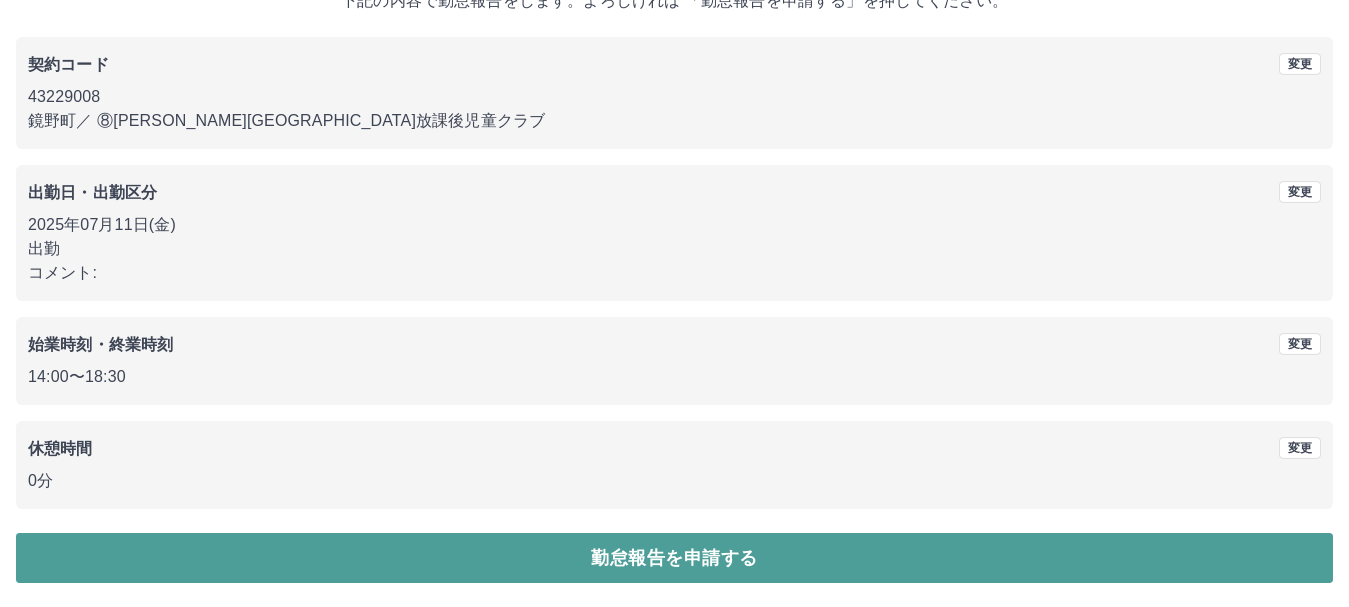 click on "勤怠報告を申請する" at bounding box center (674, 558) 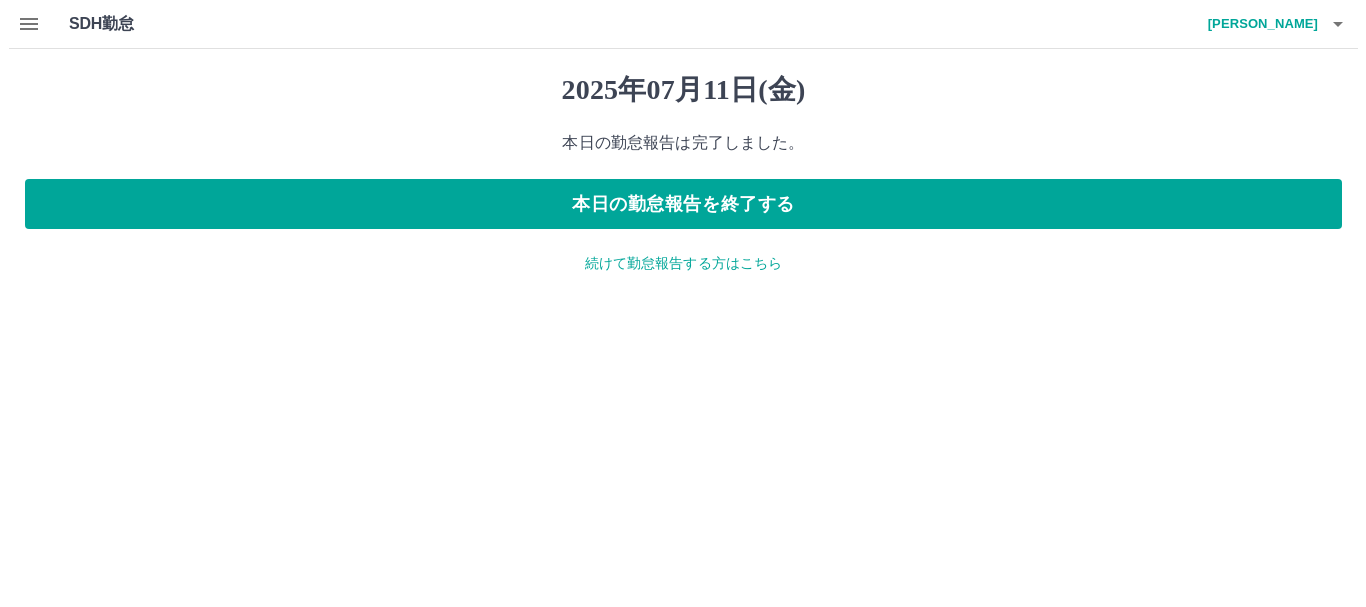 scroll, scrollTop: 0, scrollLeft: 0, axis: both 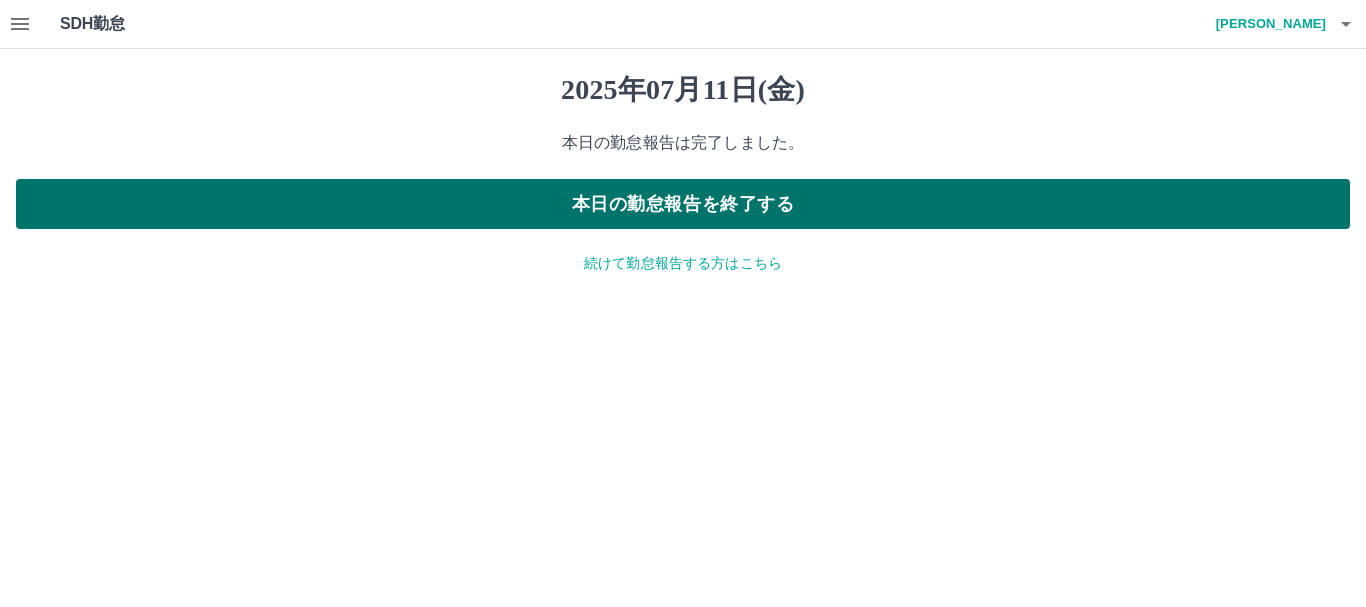 click on "本日の勤怠報告を終了する" at bounding box center [683, 204] 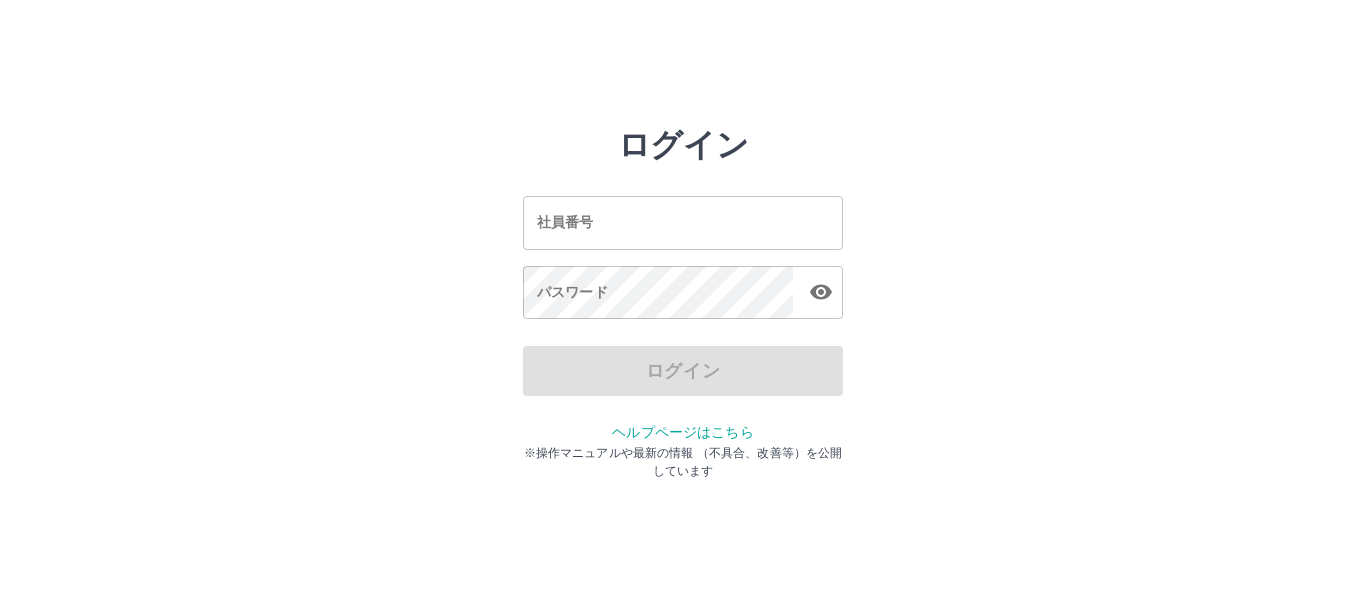 scroll, scrollTop: 0, scrollLeft: 0, axis: both 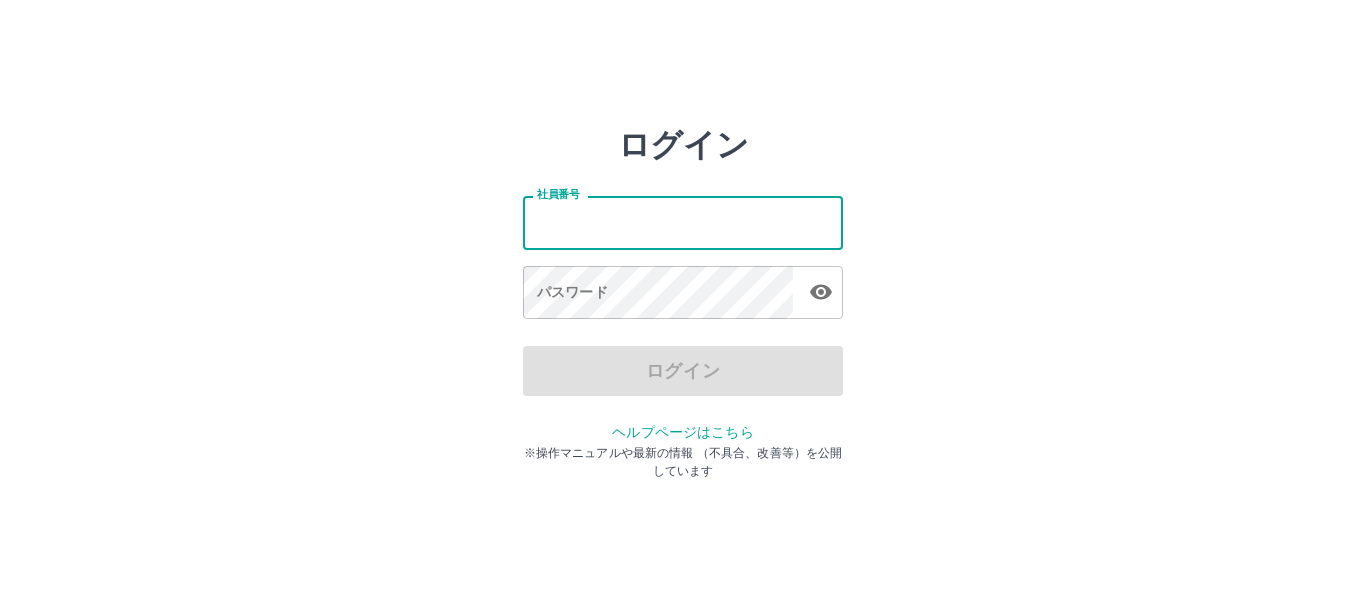 type on "*******" 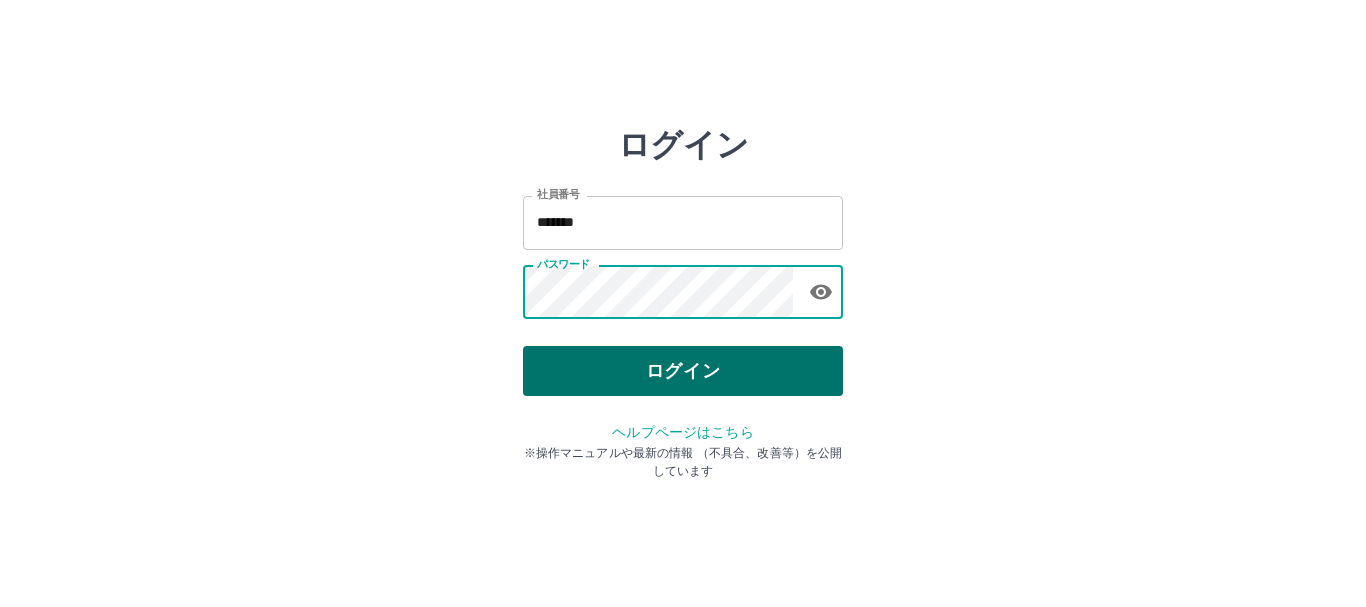 click on "ログイン" at bounding box center (683, 371) 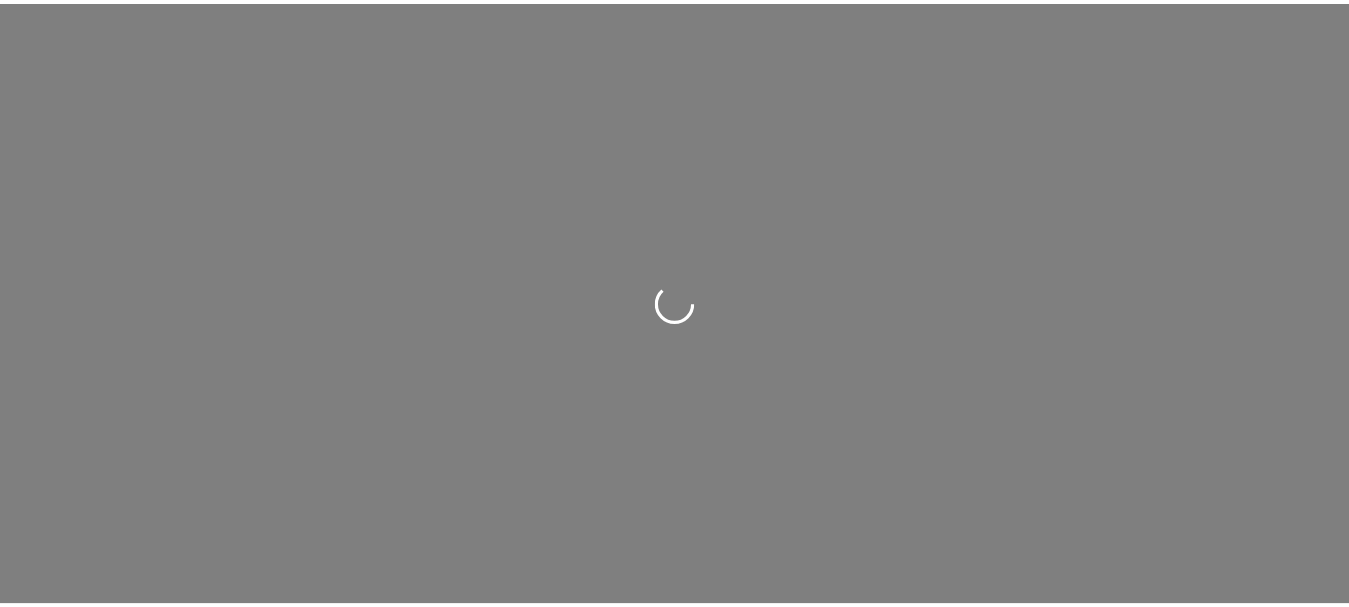 scroll, scrollTop: 0, scrollLeft: 0, axis: both 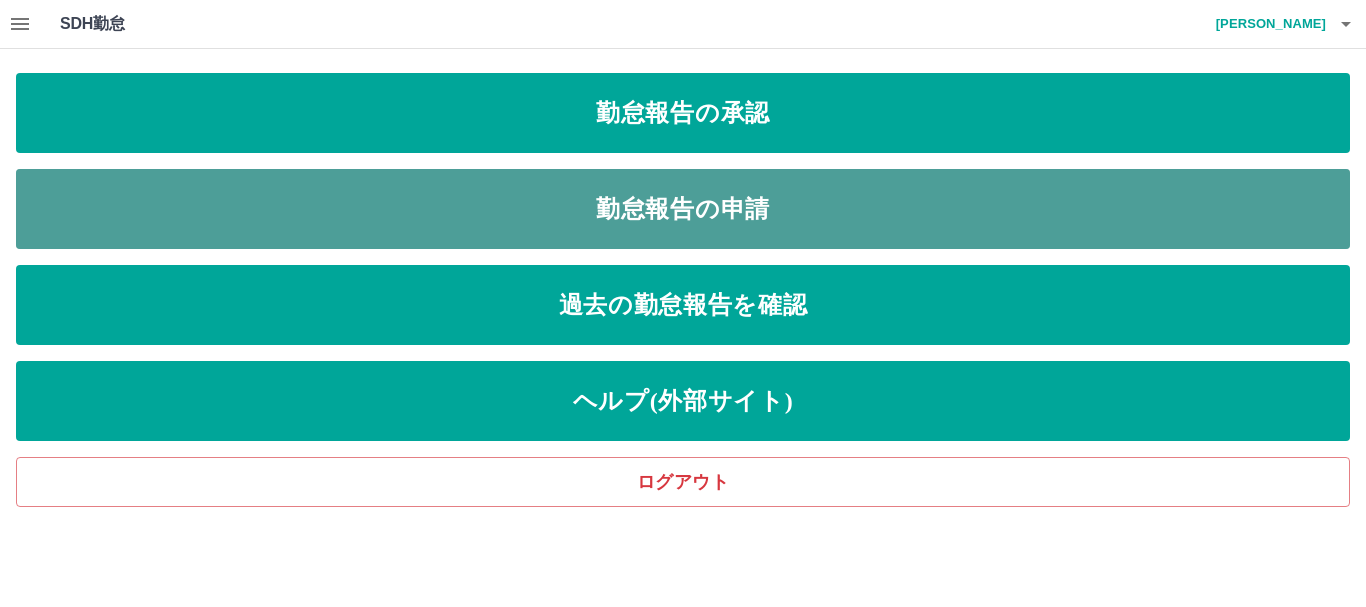 click on "勤怠報告の申請" at bounding box center [683, 209] 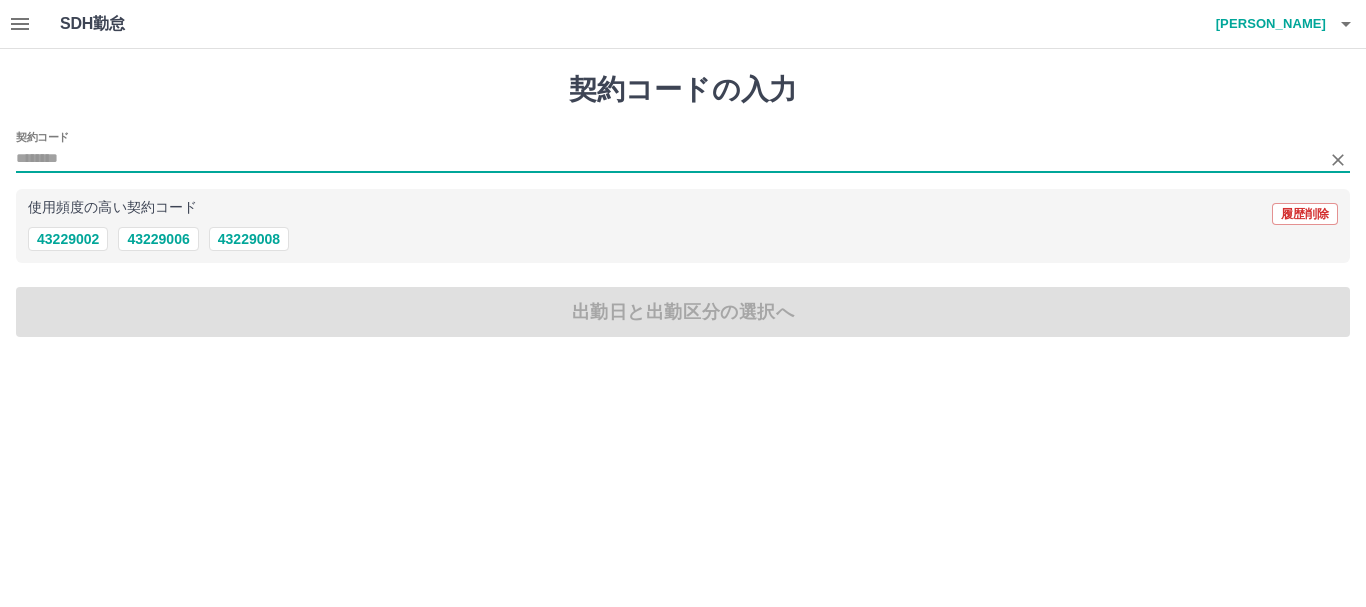 click on "契約コード" at bounding box center (668, 159) 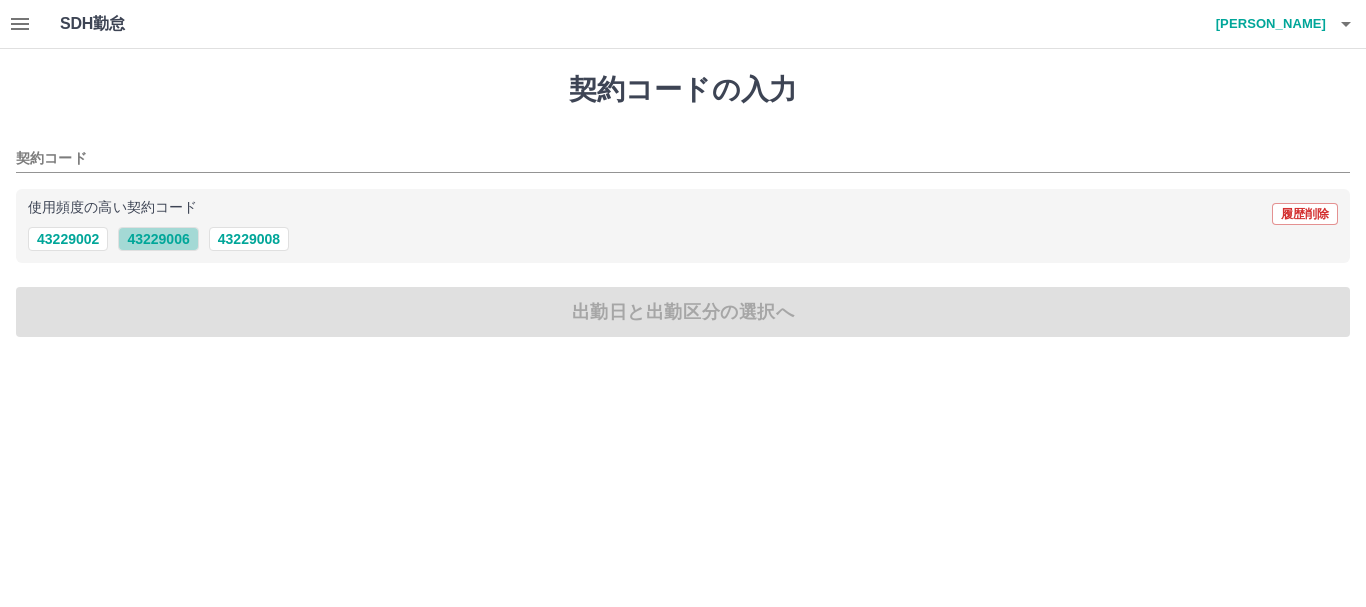 click on "43229006" at bounding box center (158, 239) 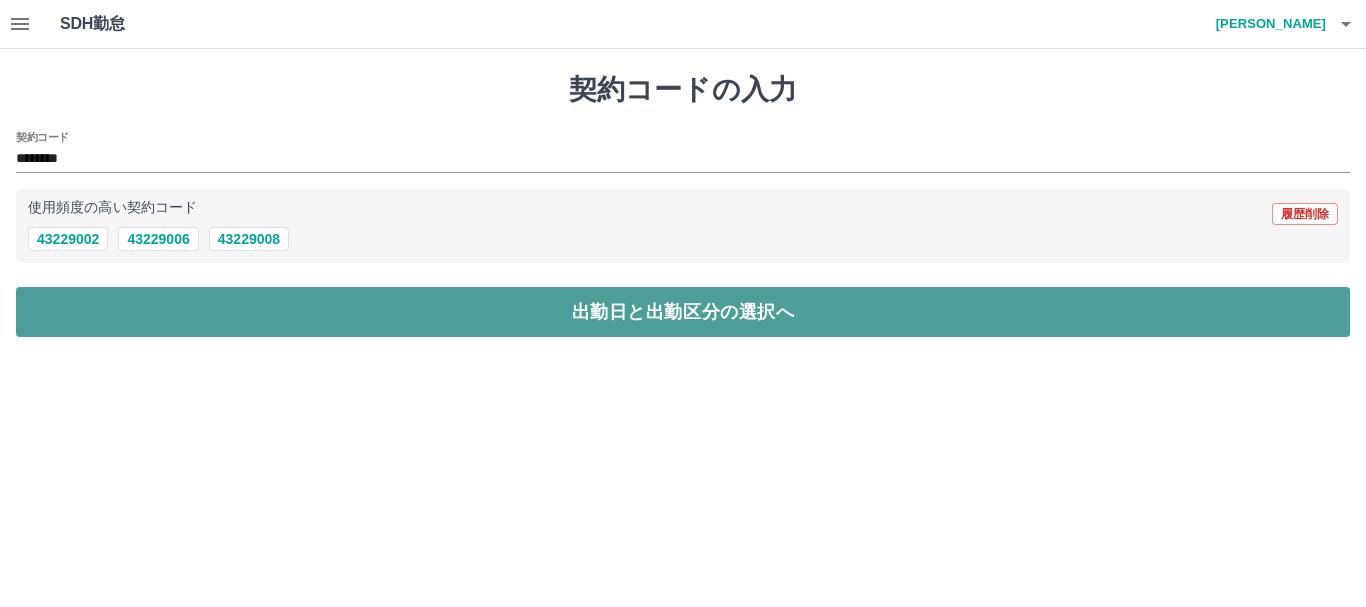 click on "出勤日と出勤区分の選択へ" at bounding box center (683, 312) 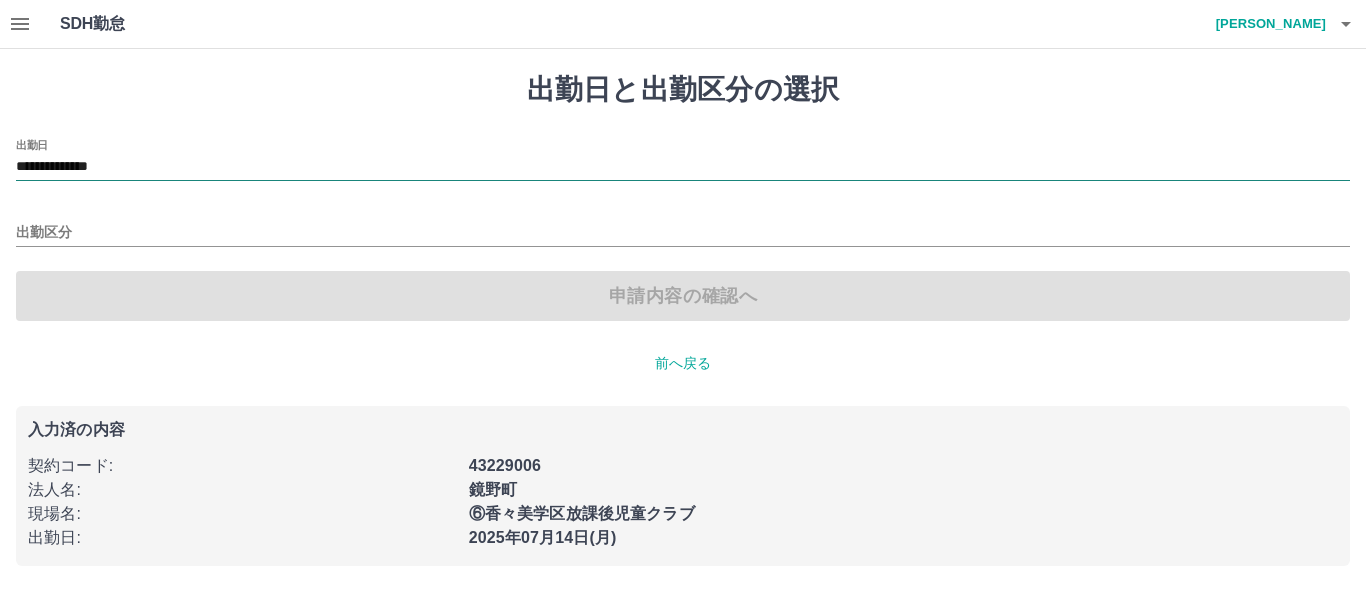 click on "**********" at bounding box center [683, 167] 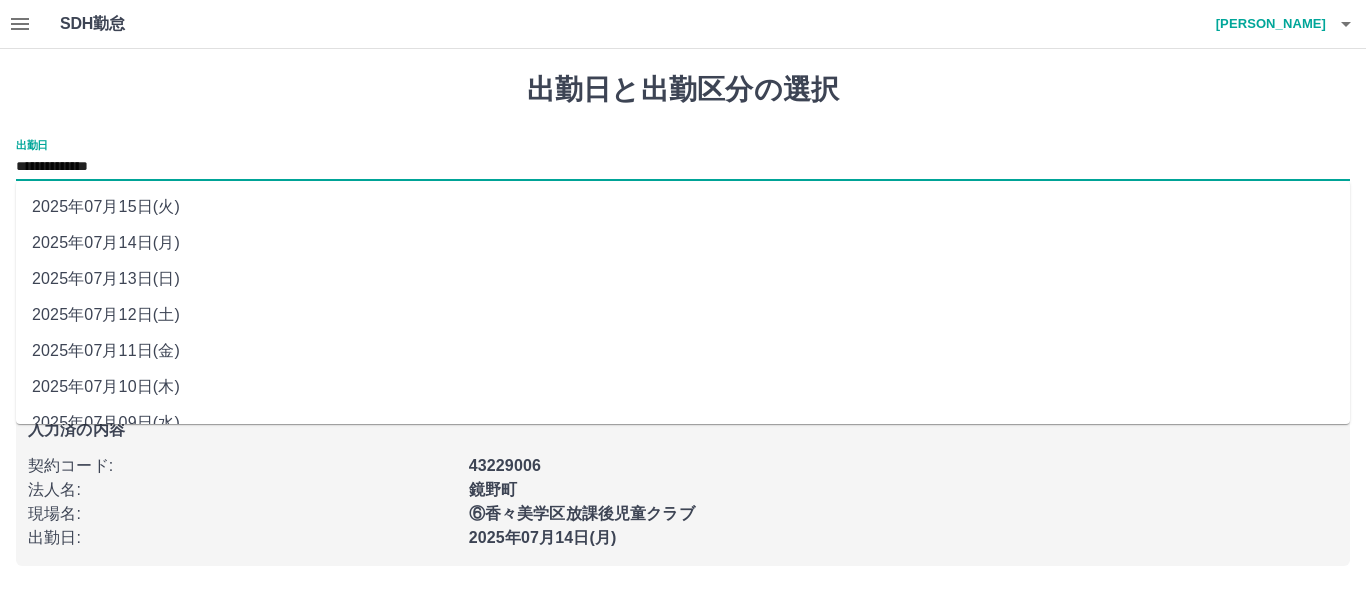 click on "2025年07月12日(土)" at bounding box center (683, 315) 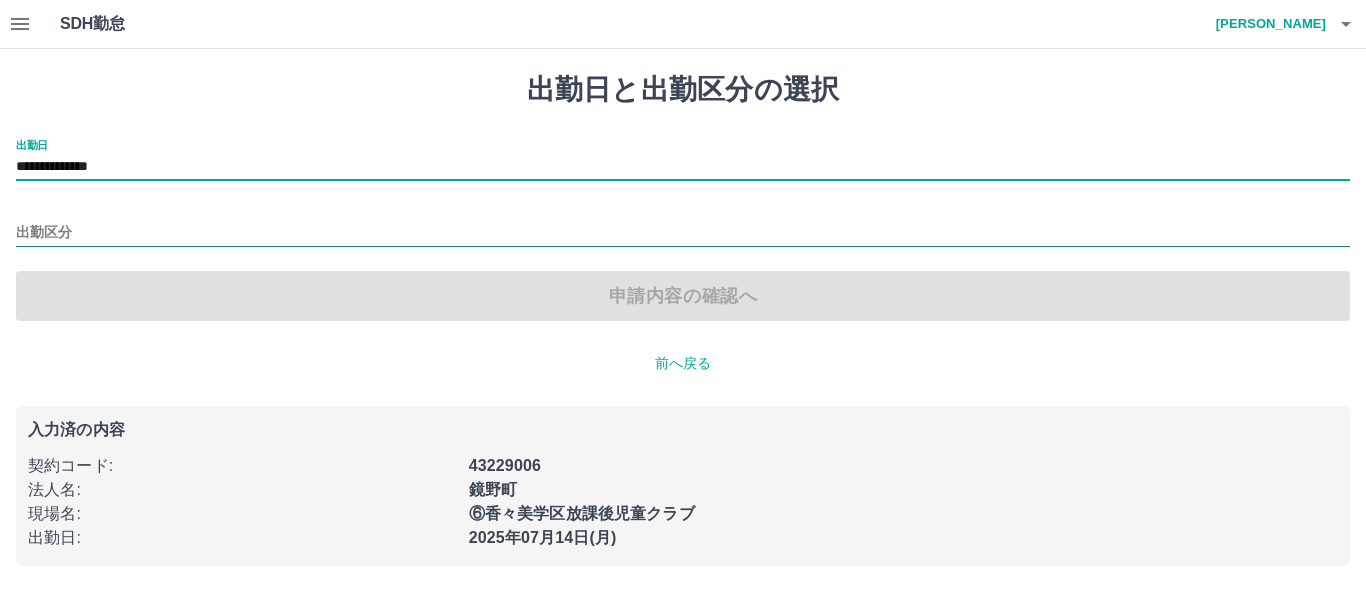 click on "出勤区分" at bounding box center [683, 233] 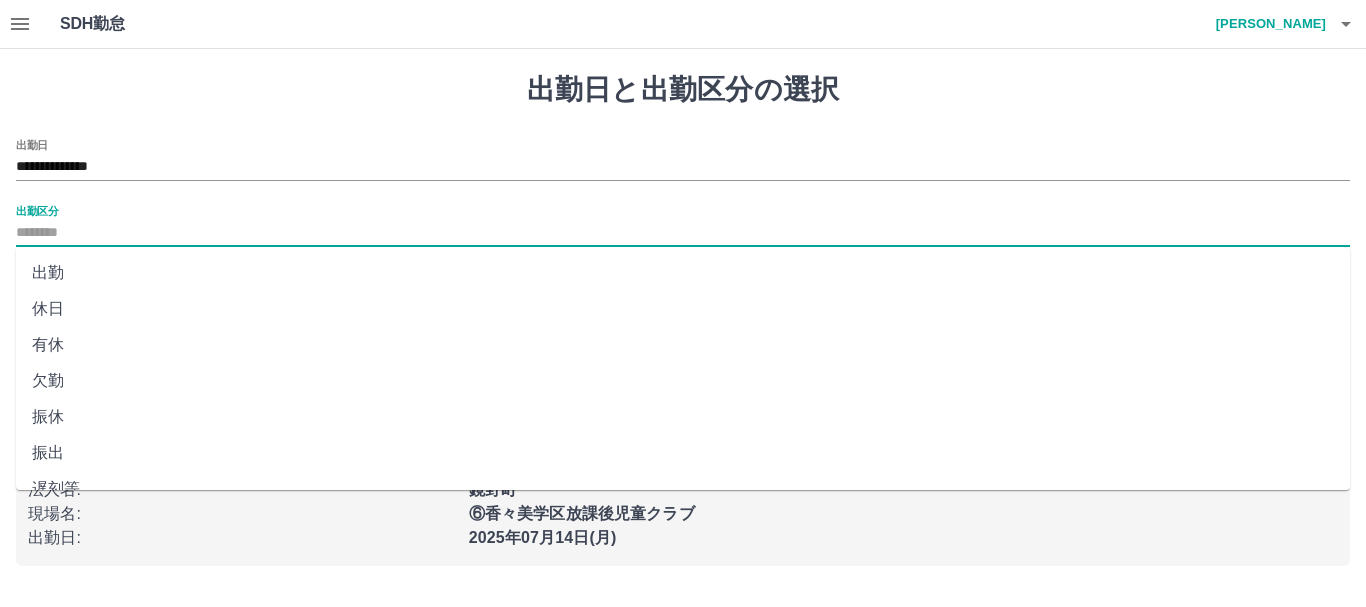click on "出勤" at bounding box center [683, 273] 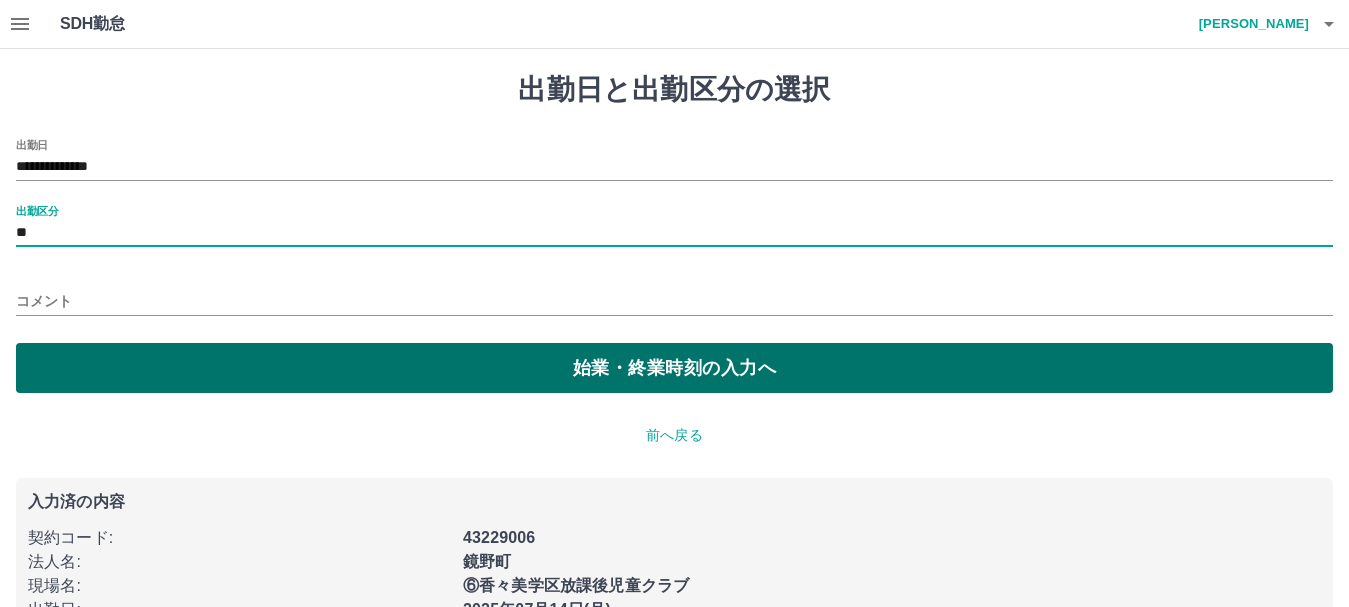 click on "始業・終業時刻の入力へ" at bounding box center [674, 368] 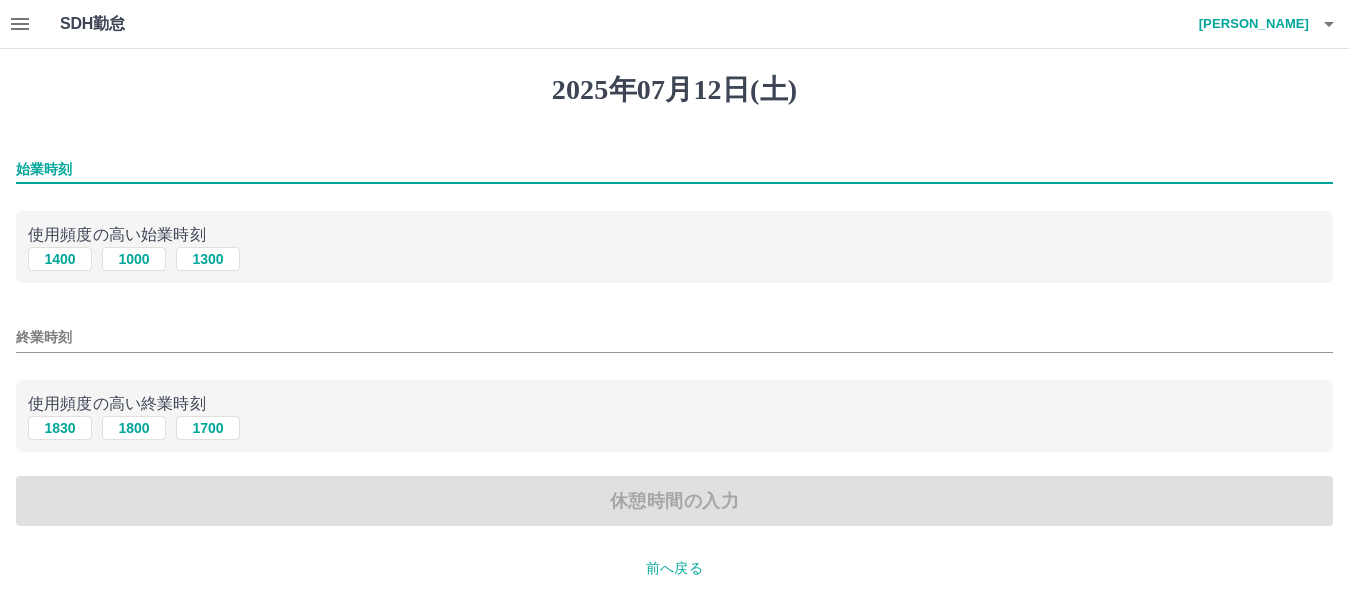click on "始業時刻" at bounding box center (674, 169) 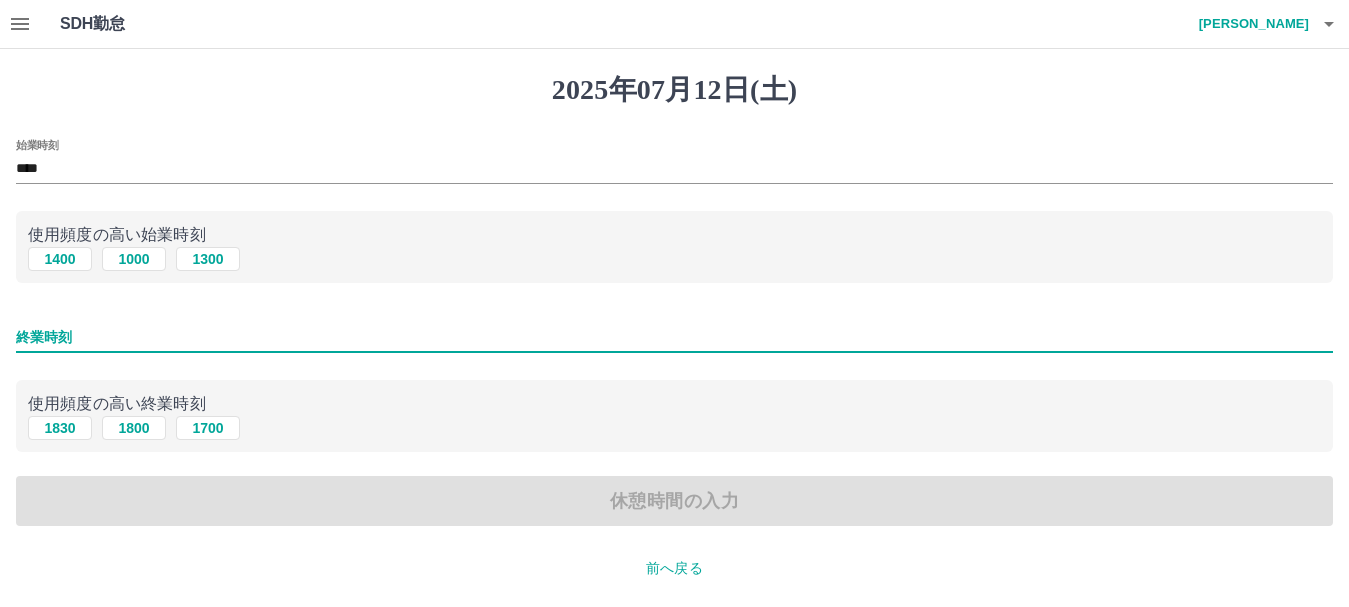 click on "終業時刻" at bounding box center (674, 337) 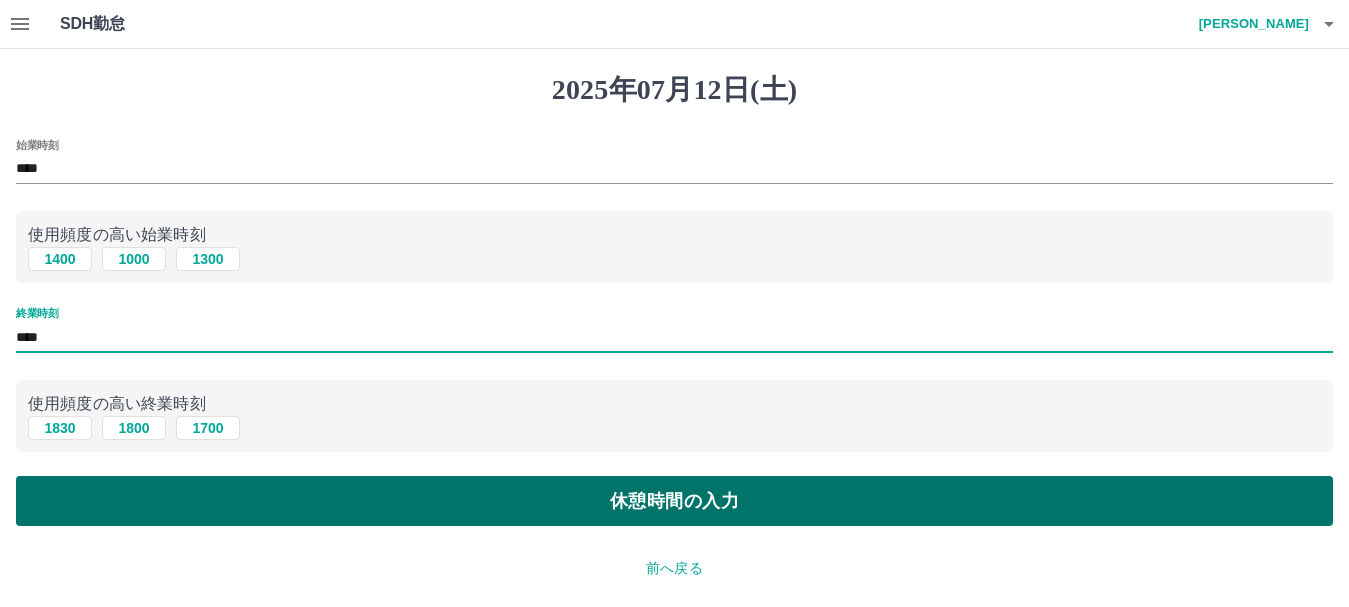 type on "****" 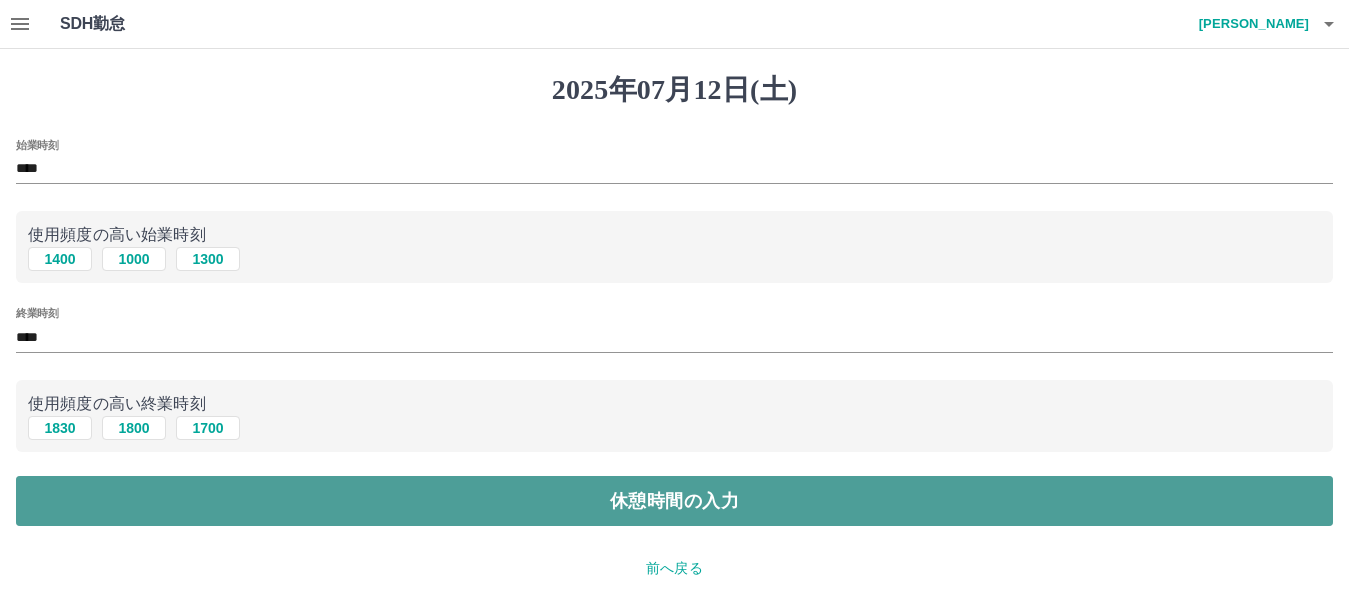 click on "休憩時間の入力" at bounding box center [674, 501] 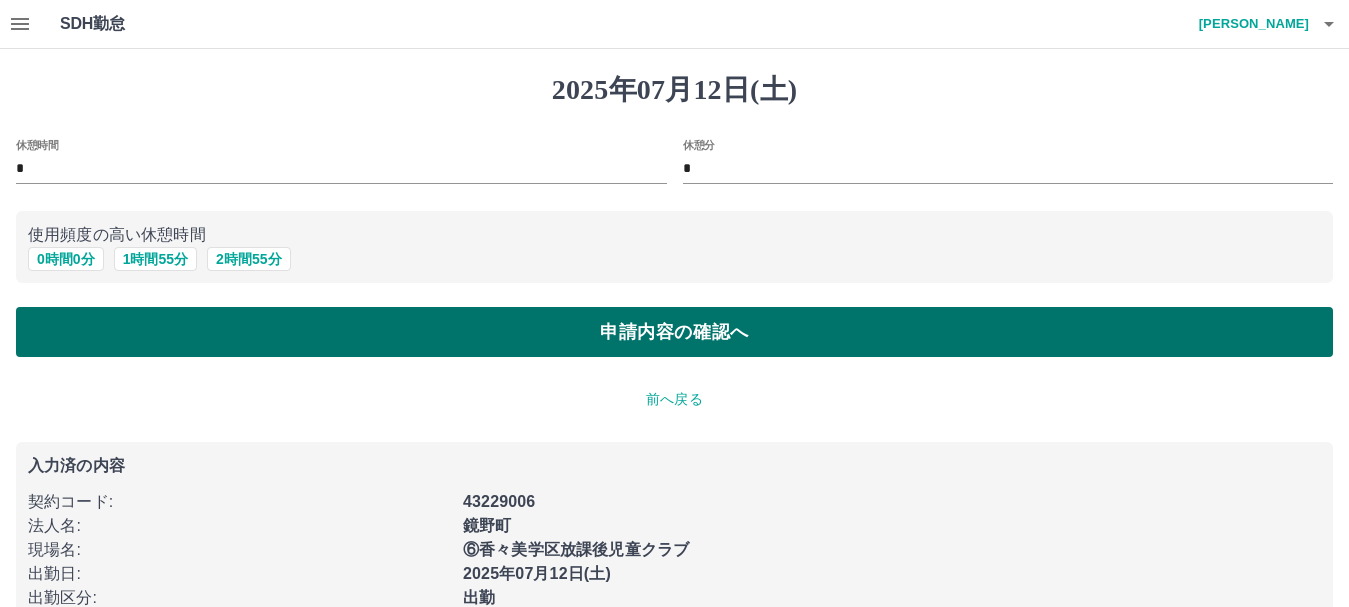 click on "申請内容の確認へ" at bounding box center (674, 332) 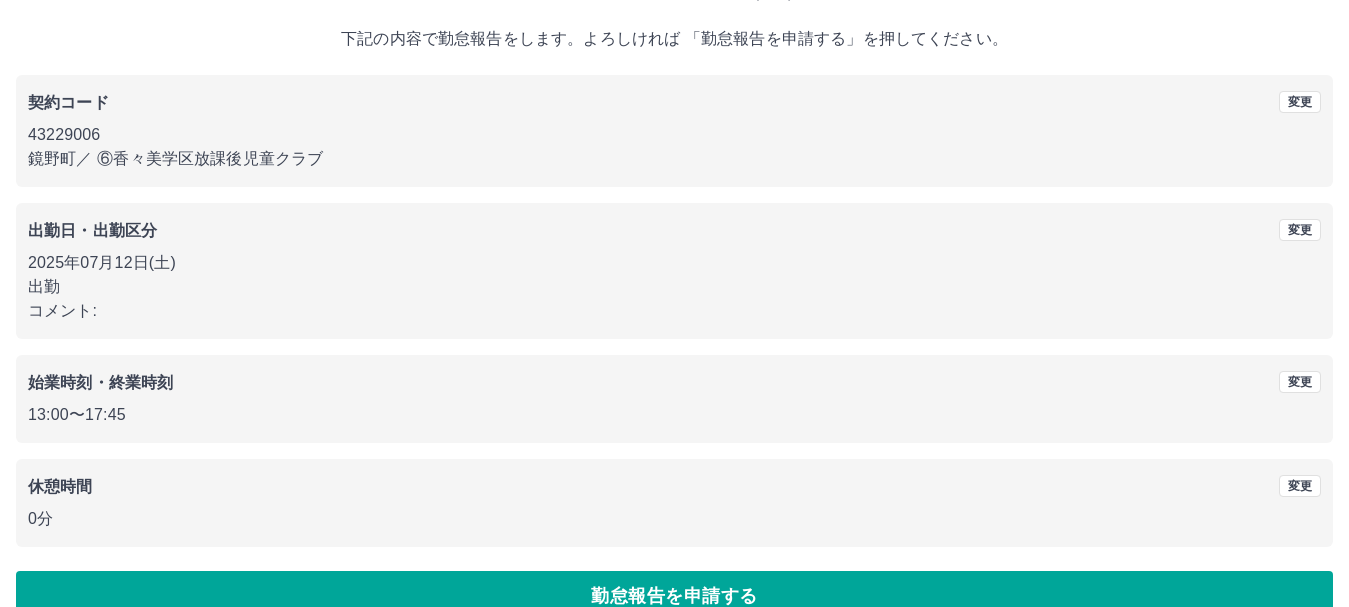 scroll, scrollTop: 142, scrollLeft: 0, axis: vertical 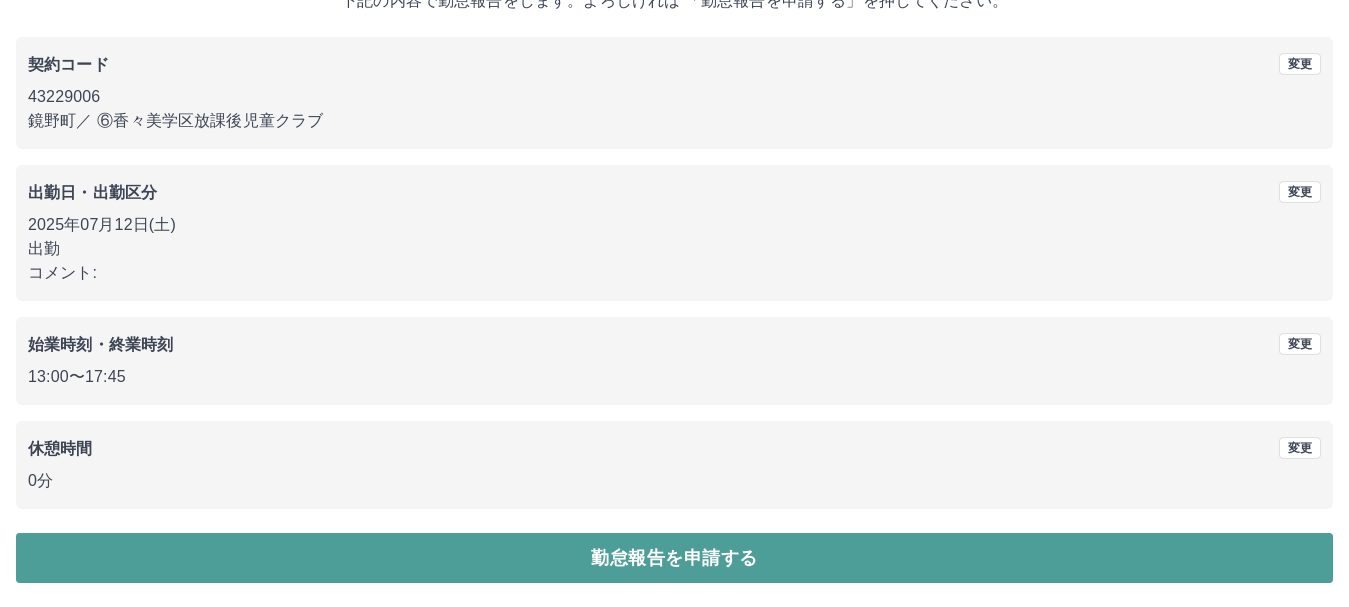 click on "勤怠報告を申請する" at bounding box center [674, 558] 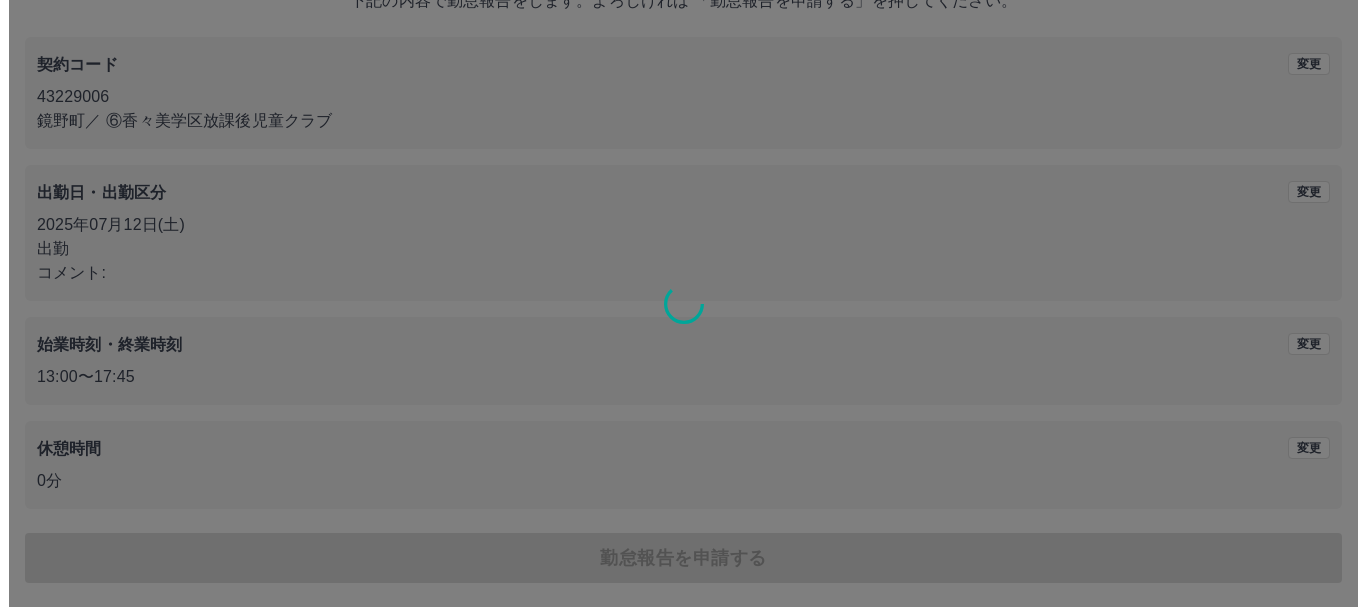 scroll, scrollTop: 0, scrollLeft: 0, axis: both 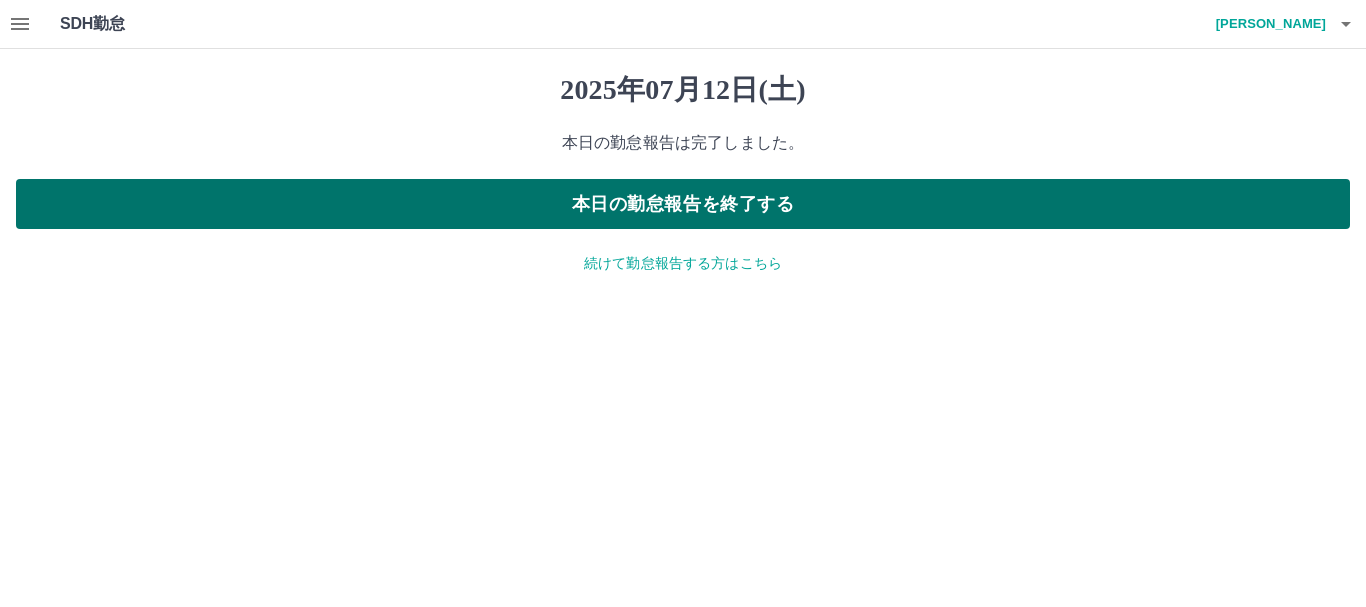 click on "本日の勤怠報告を終了する" at bounding box center (683, 204) 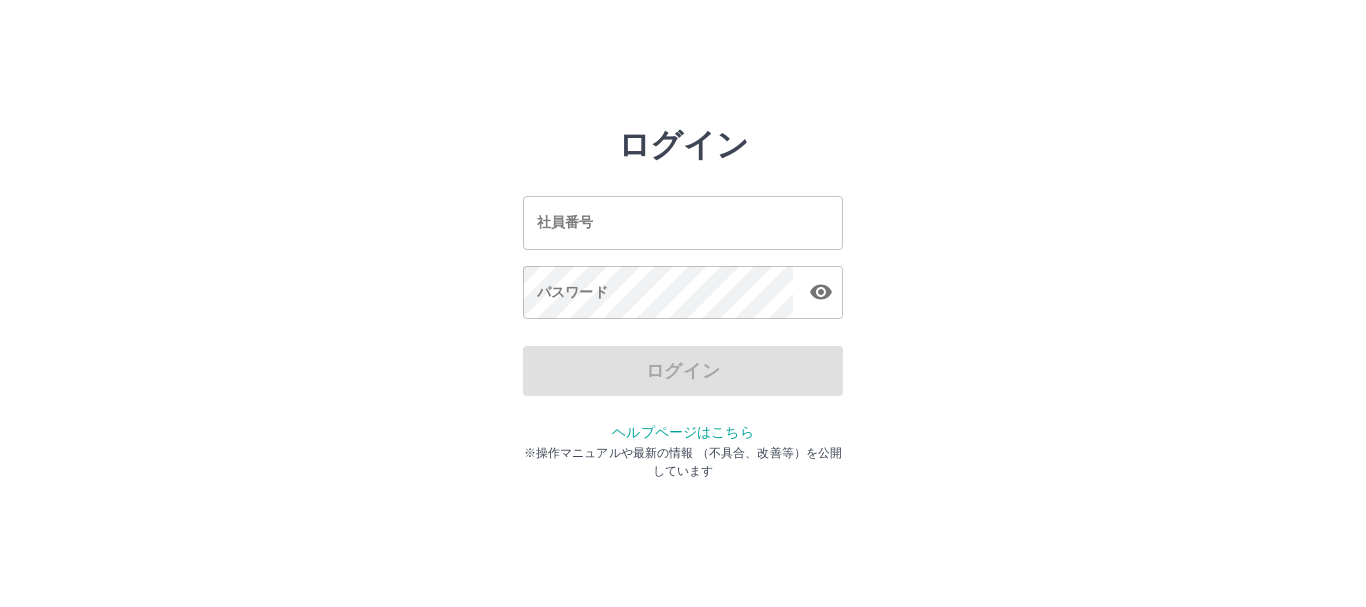 scroll, scrollTop: 0, scrollLeft: 0, axis: both 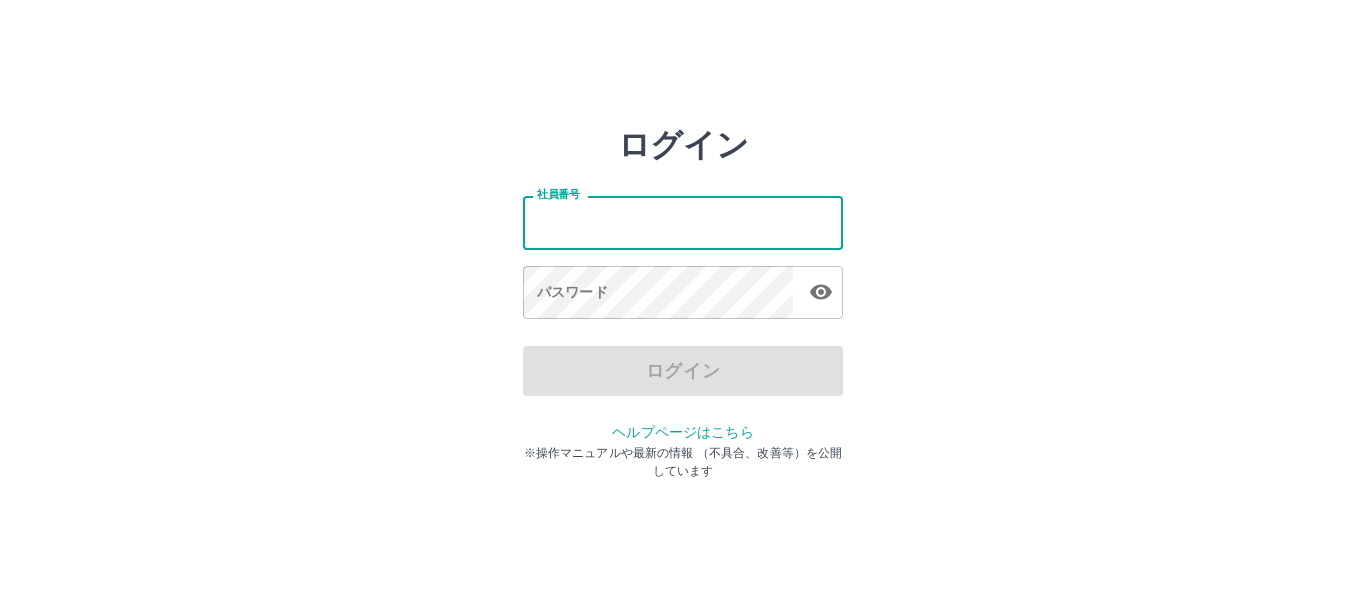 click on "社員番号" at bounding box center [683, 222] 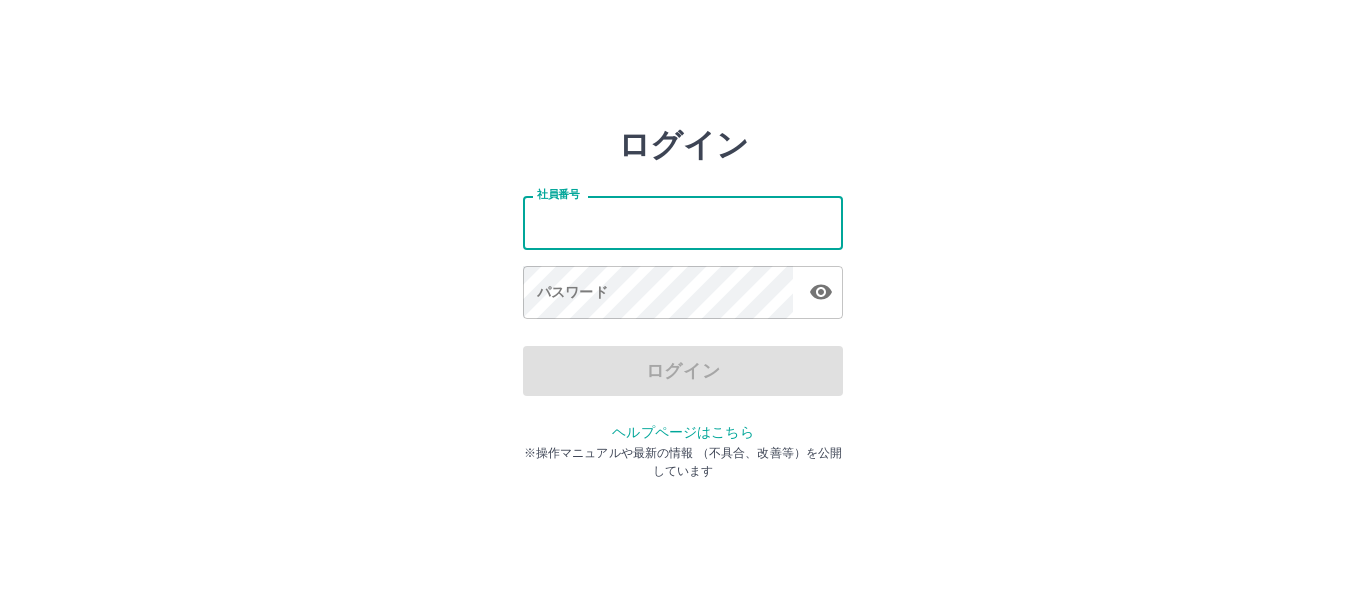 type on "*******" 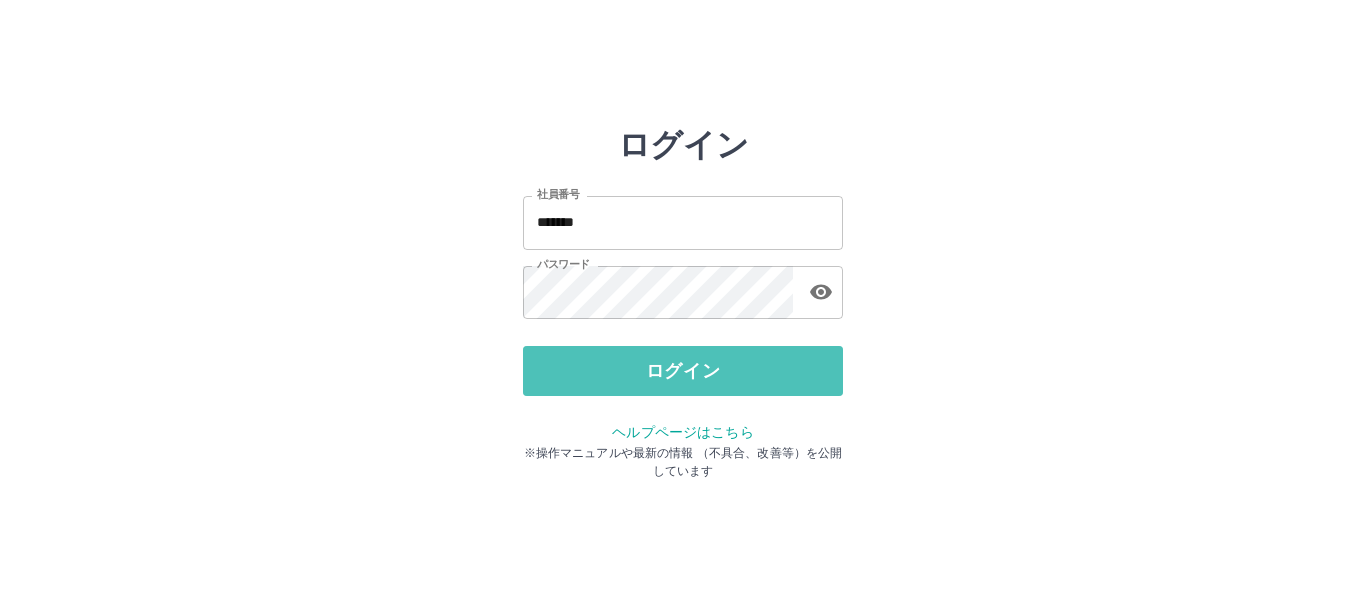drag, startPoint x: 704, startPoint y: 381, endPoint x: 692, endPoint y: 381, distance: 12 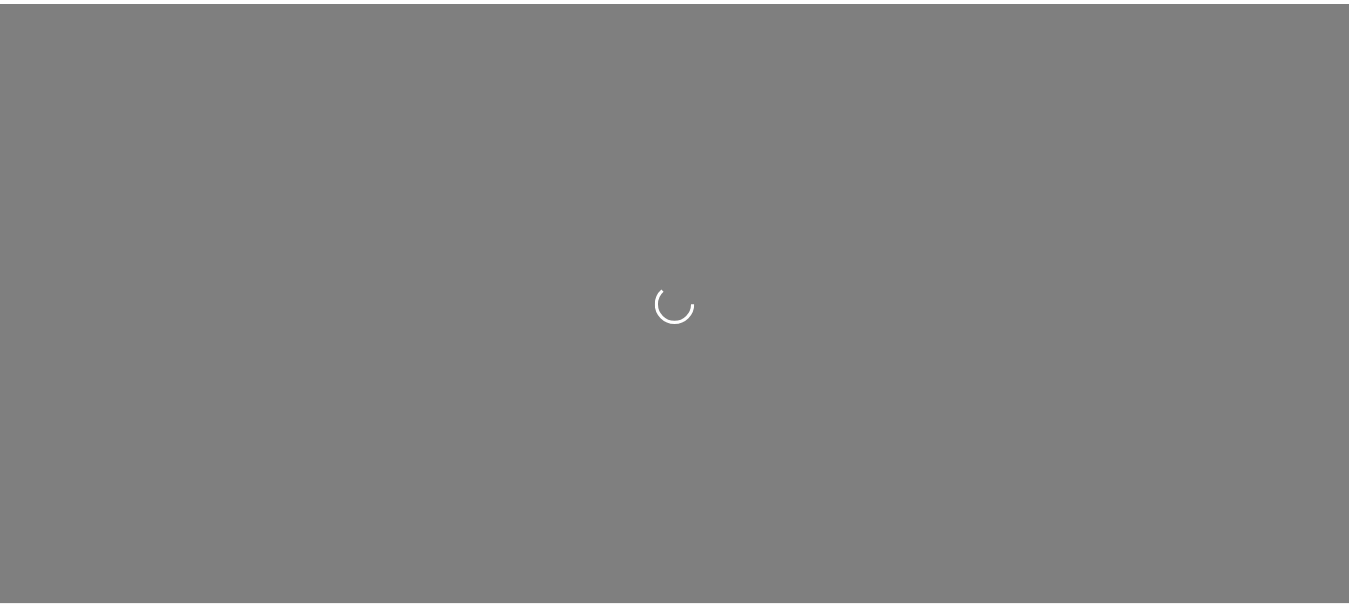 scroll, scrollTop: 0, scrollLeft: 0, axis: both 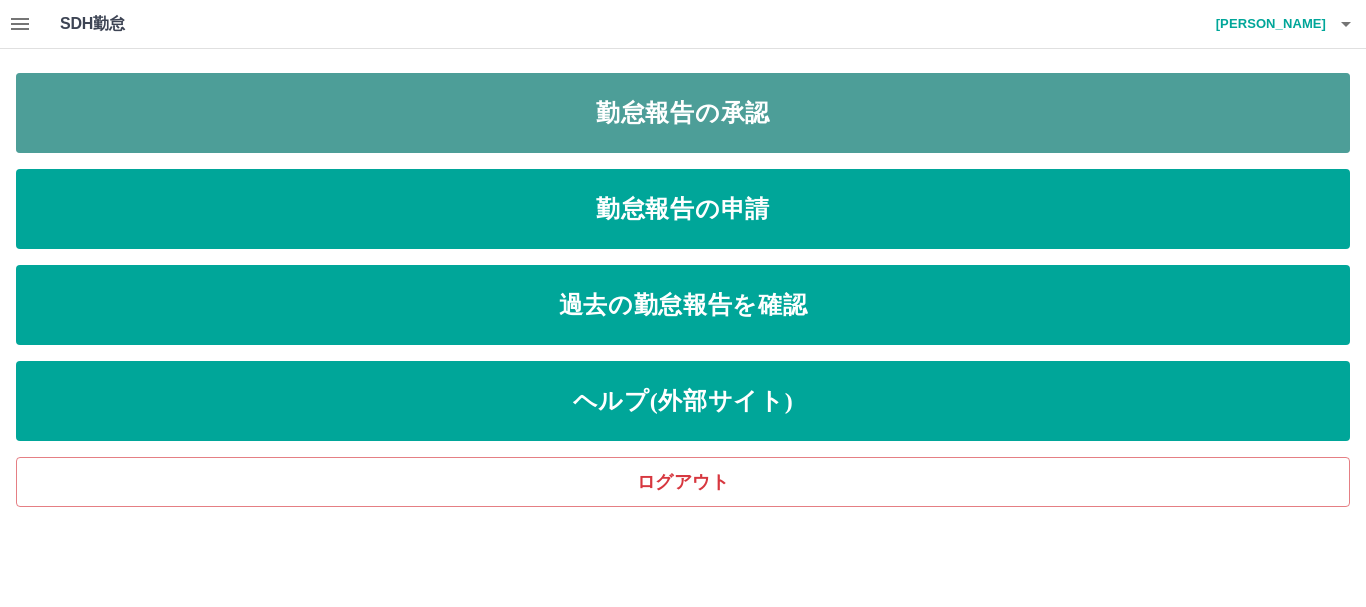 click on "勤怠報告の承認" at bounding box center (683, 113) 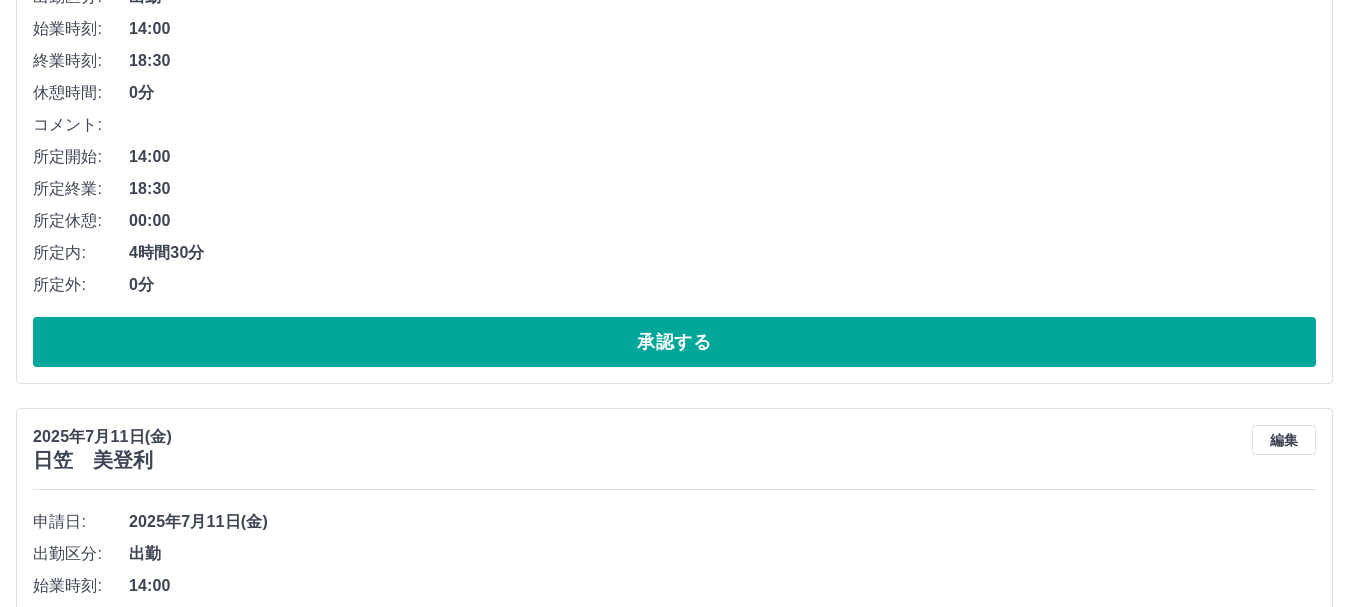 scroll, scrollTop: 1000, scrollLeft: 0, axis: vertical 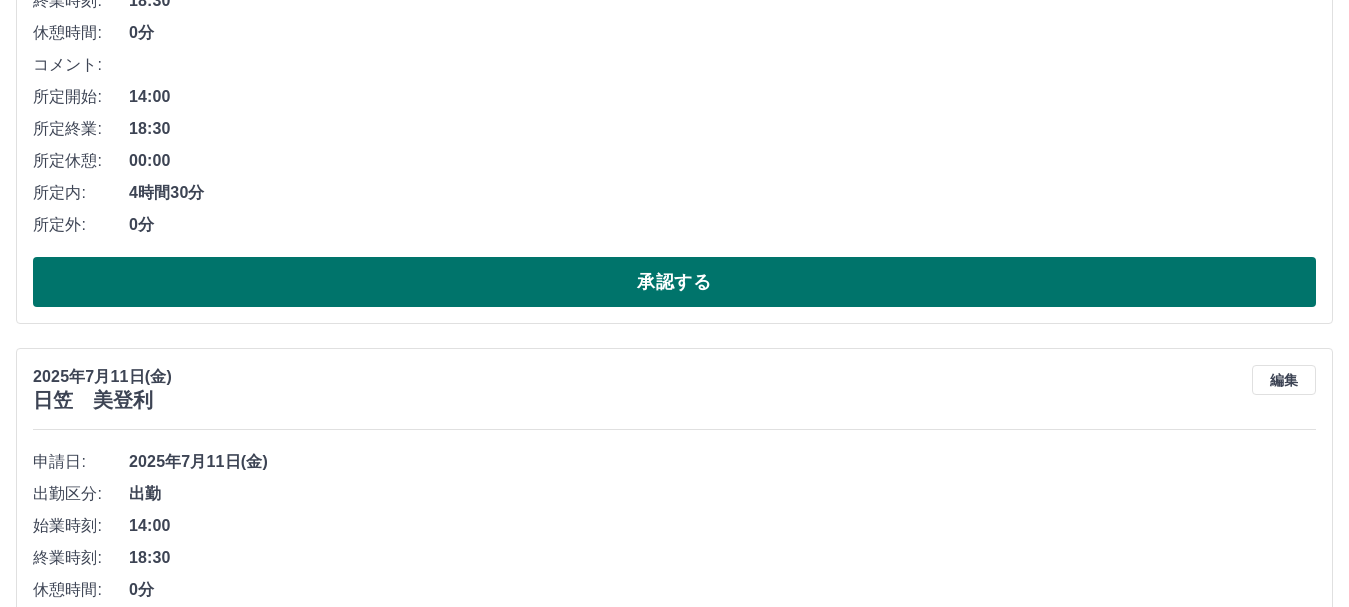 click on "承認する" at bounding box center (674, 282) 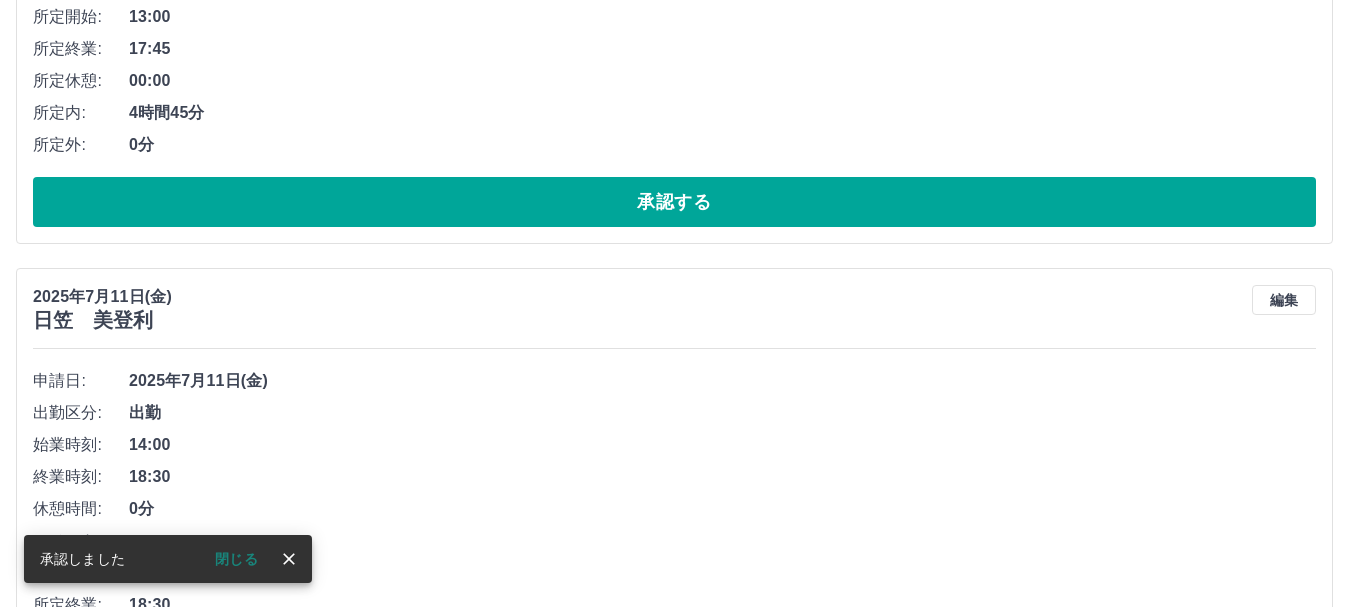 scroll, scrollTop: 743, scrollLeft: 0, axis: vertical 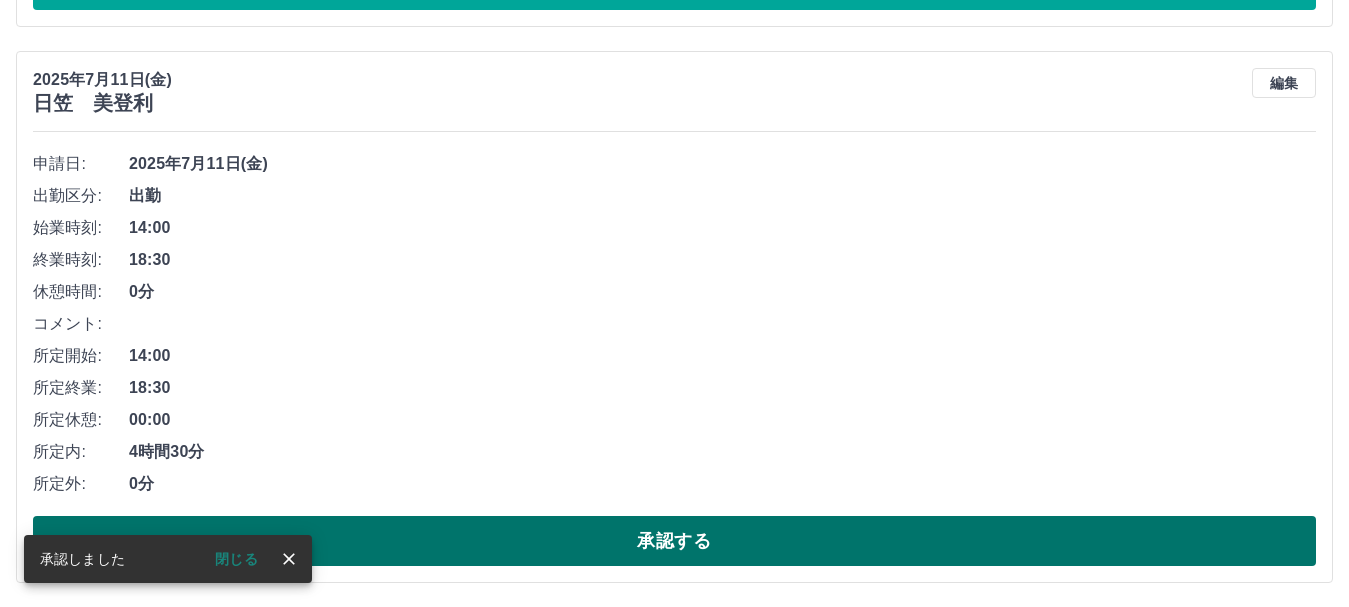 click on "承認する" at bounding box center [674, 541] 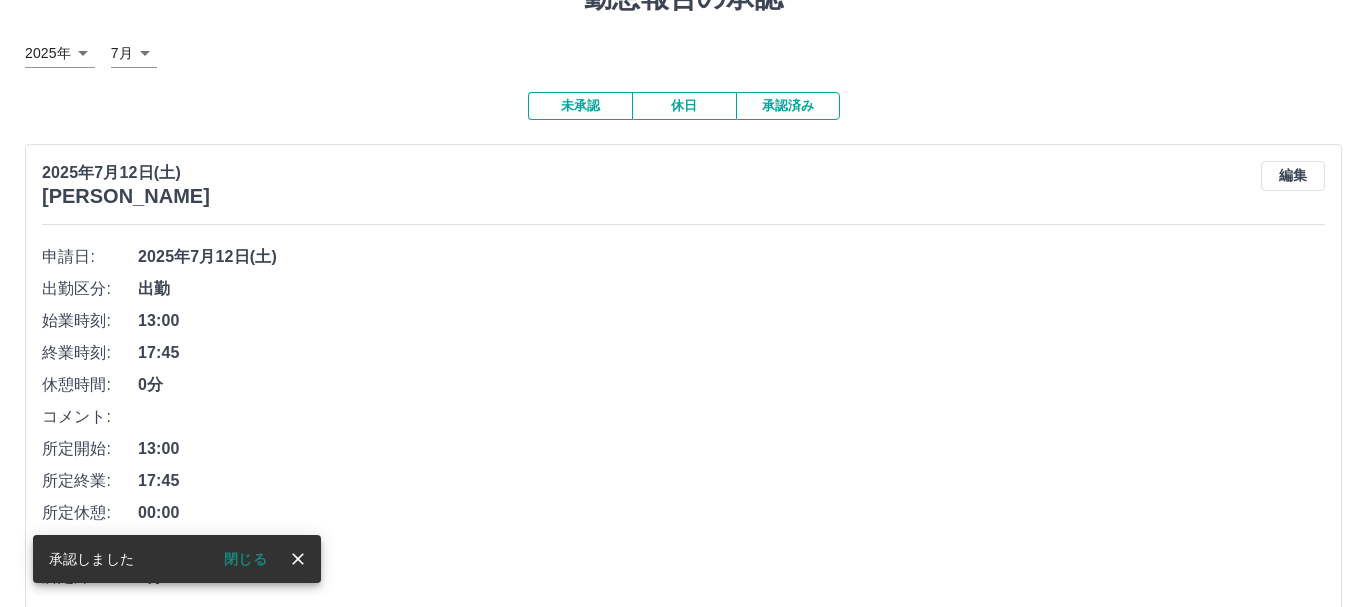 scroll, scrollTop: 0, scrollLeft: 0, axis: both 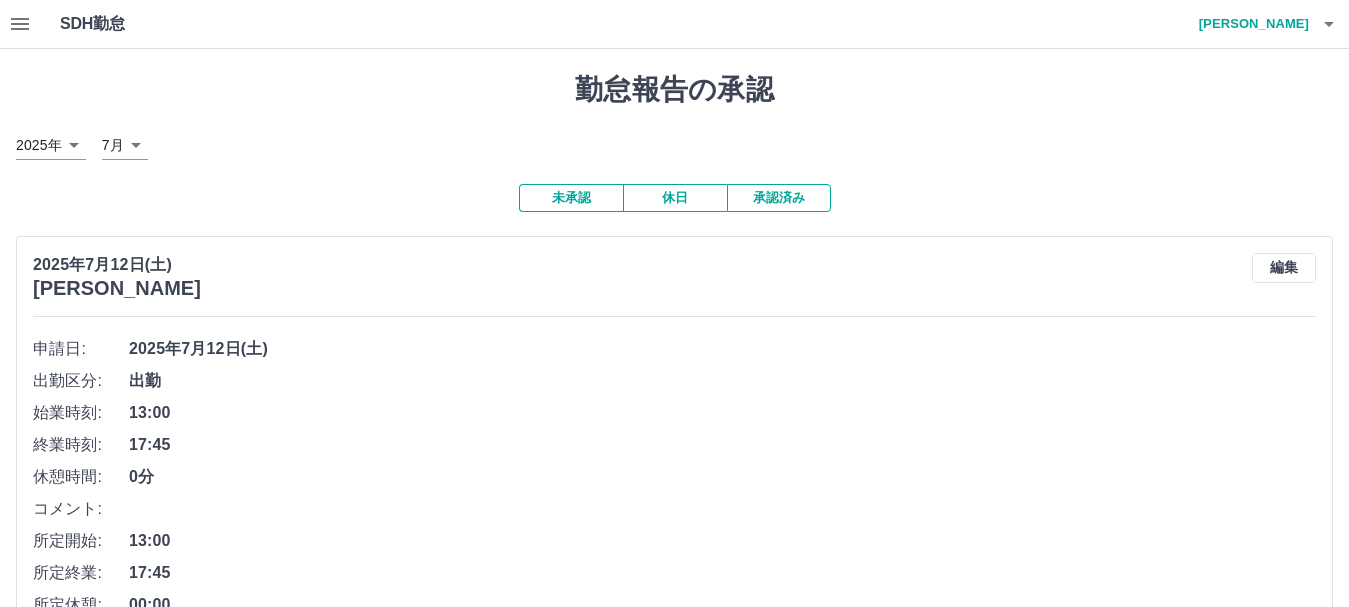 click 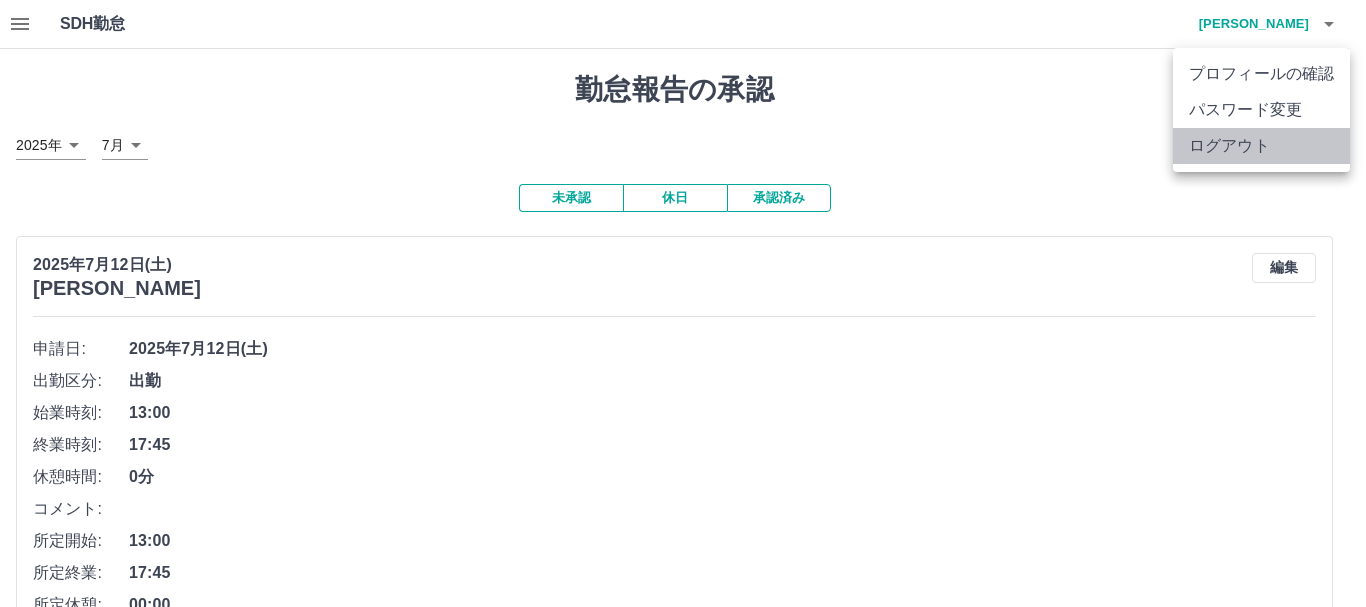 click on "ログアウト" at bounding box center [1261, 146] 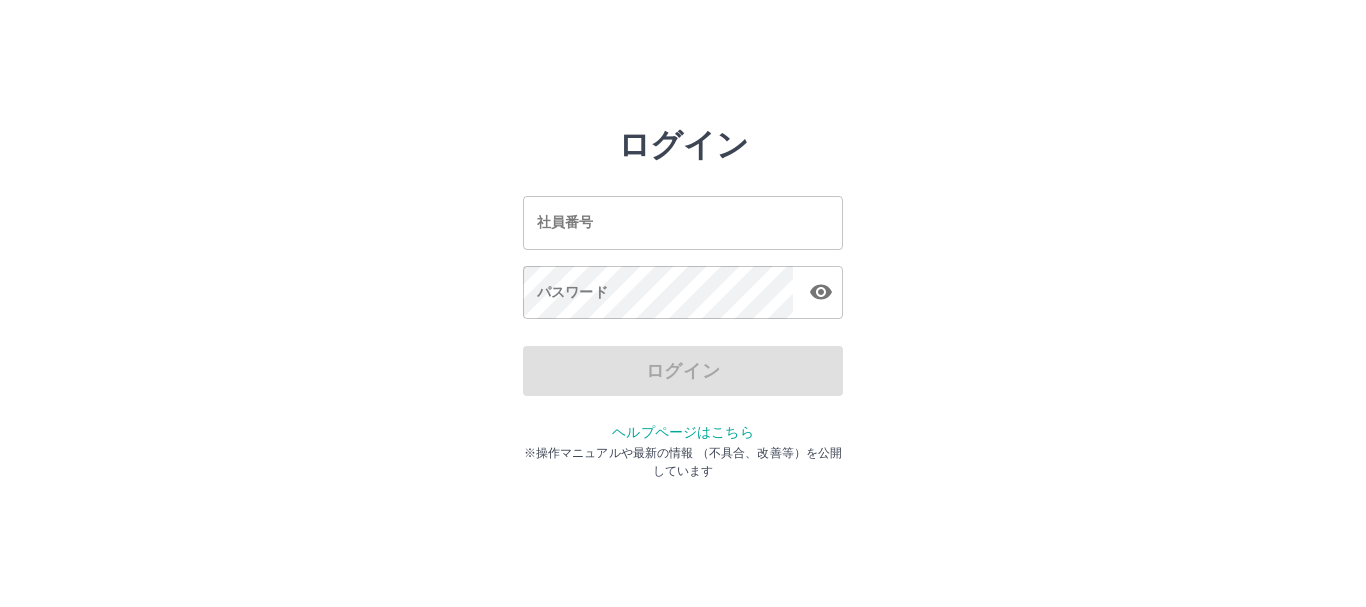 scroll, scrollTop: 0, scrollLeft: 0, axis: both 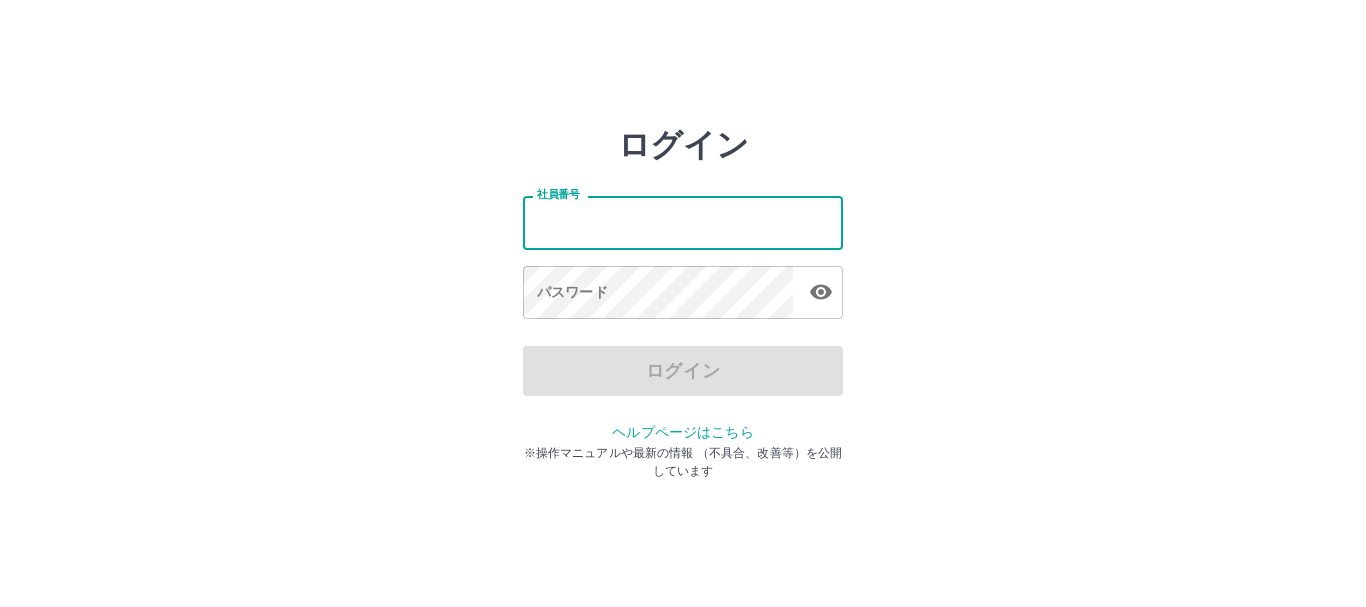 click on "社員番号" at bounding box center (683, 222) 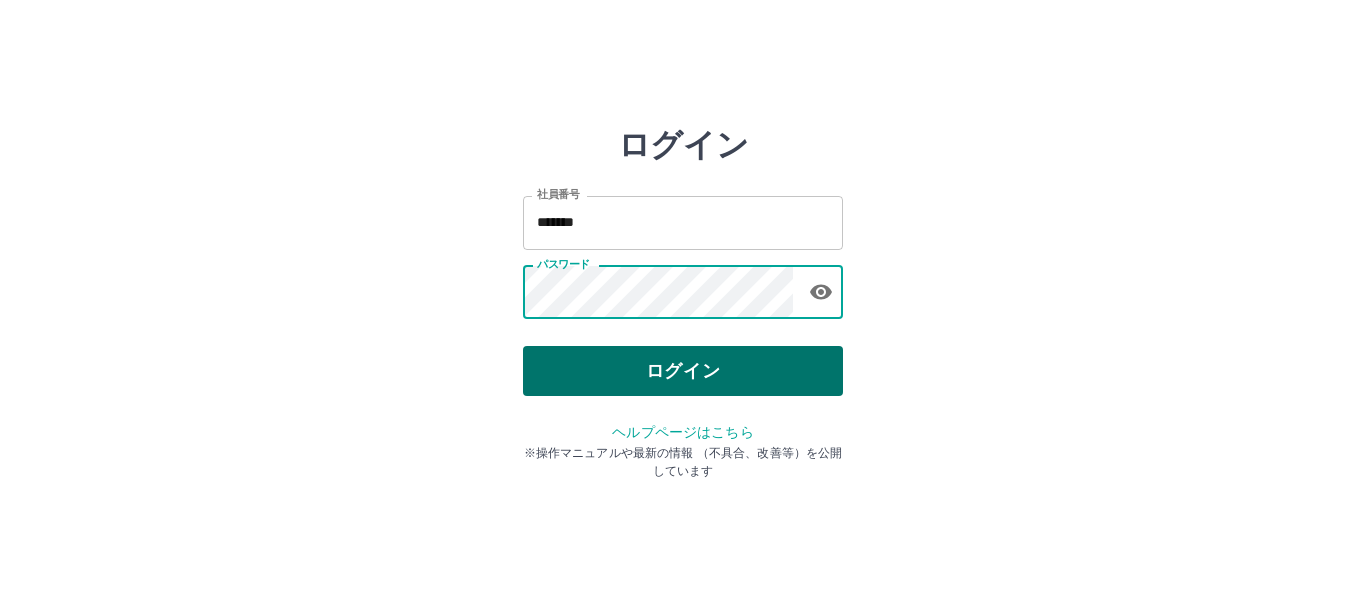 click on "ログイン" at bounding box center [683, 371] 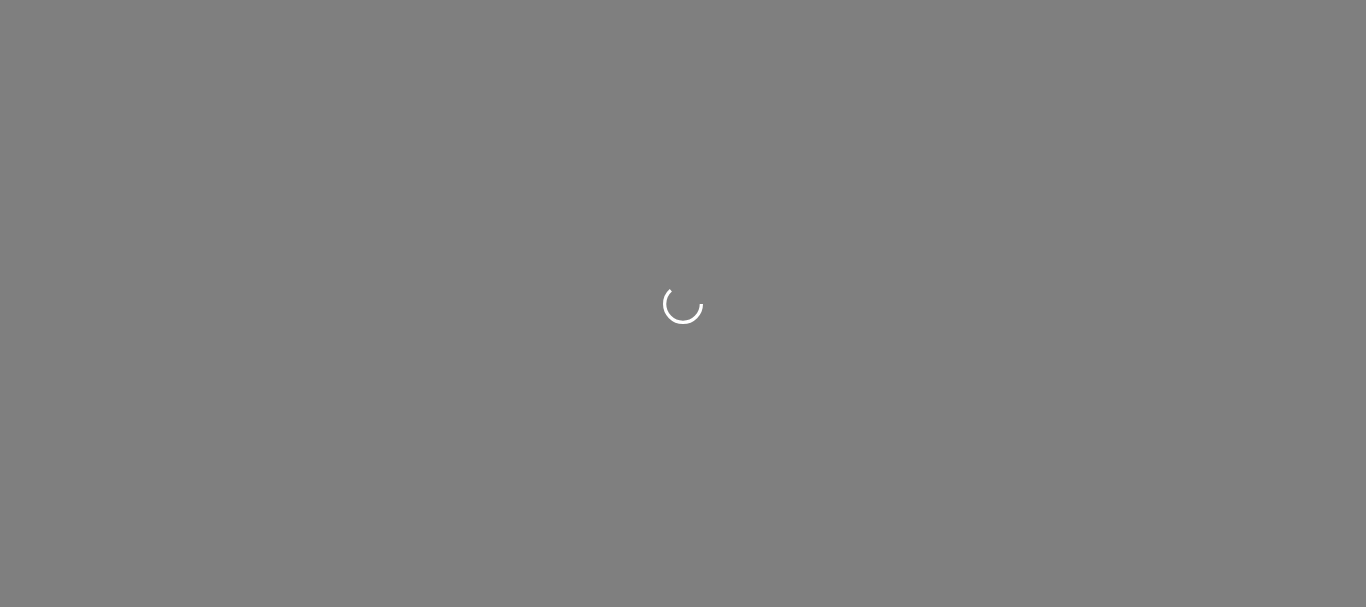 scroll, scrollTop: 0, scrollLeft: 0, axis: both 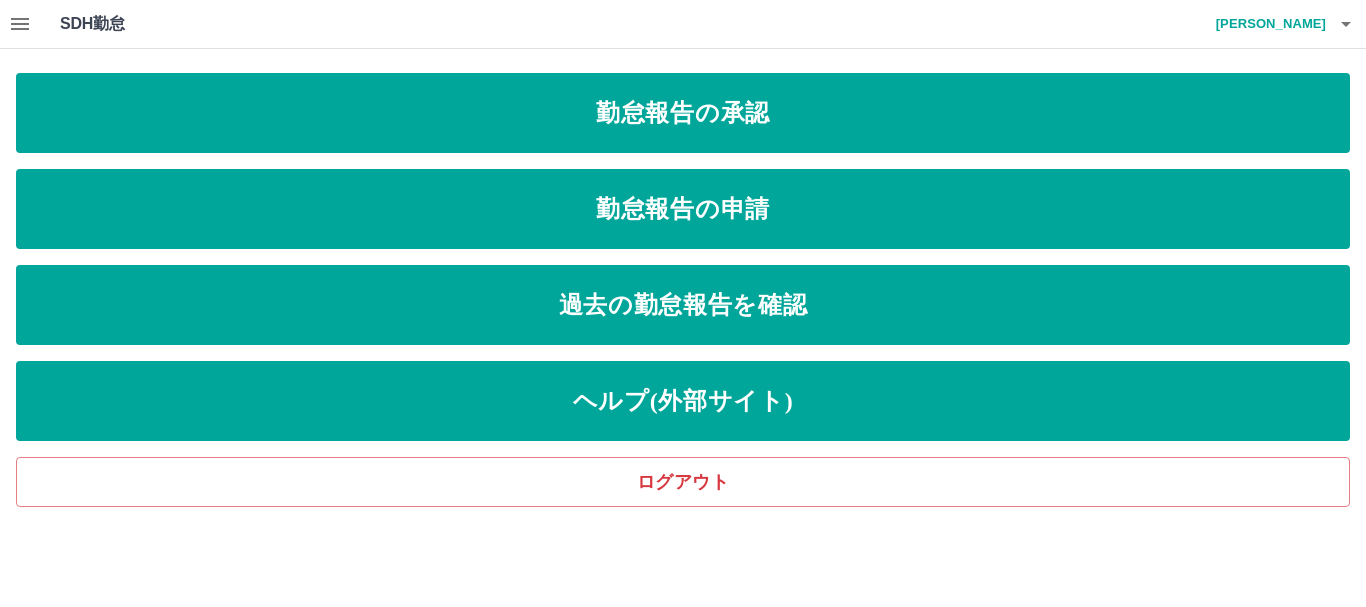 click 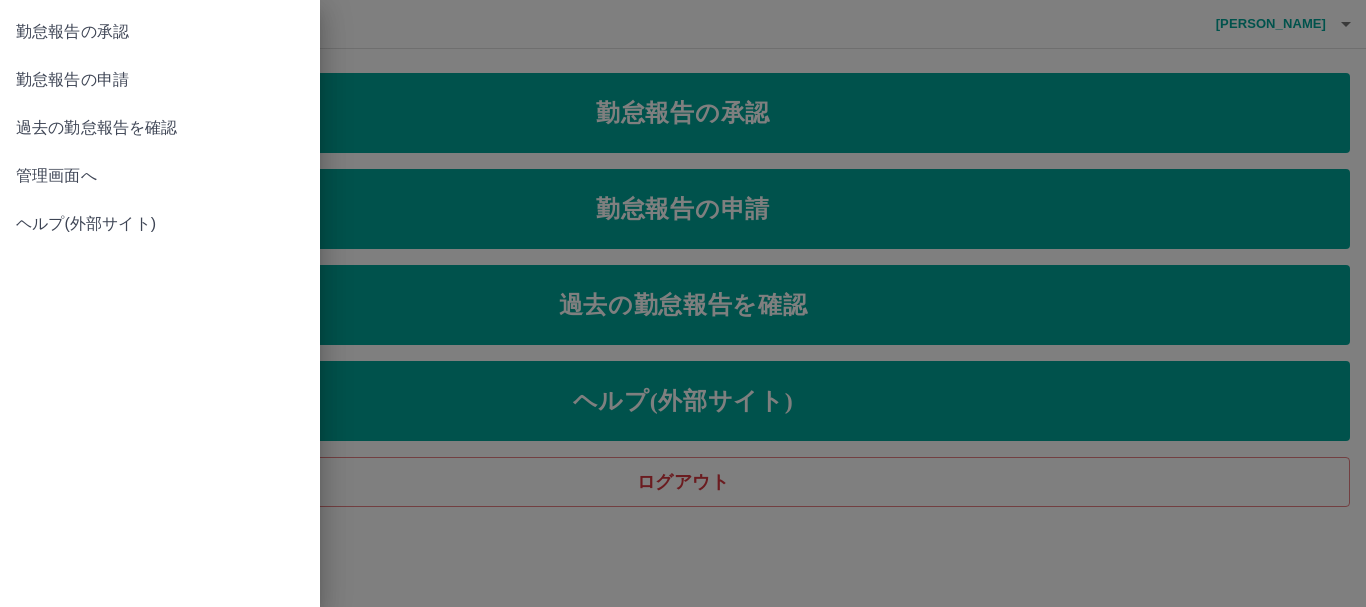 click on "管理画面へ" at bounding box center [160, 176] 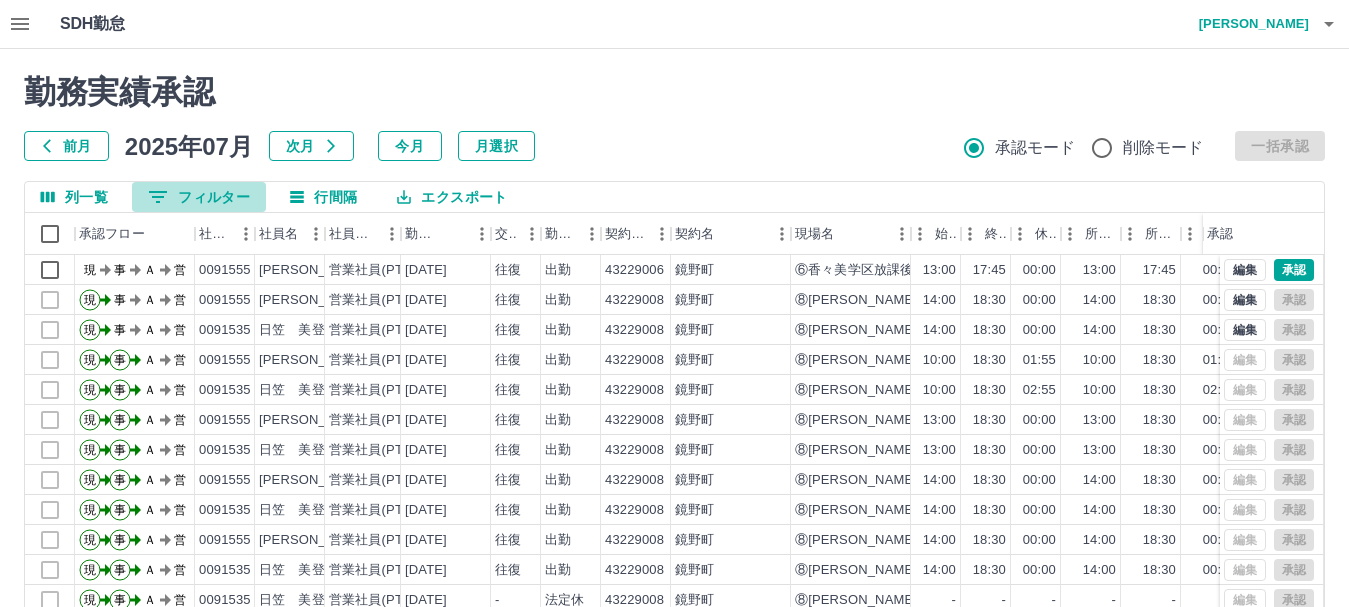 click on "0 フィルター" at bounding box center [199, 197] 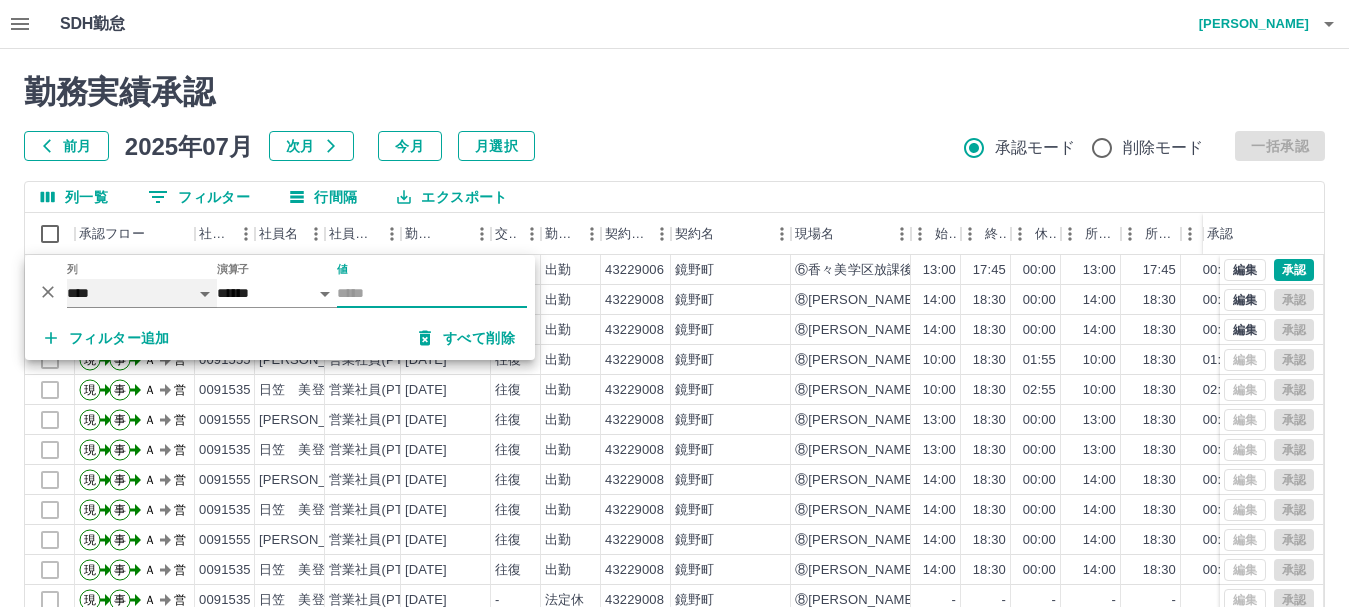 click on "**** *** **** *** *** **** ***** *** *** ** ** ** **** **** **** ** ** *** **** *****" at bounding box center [142, 293] 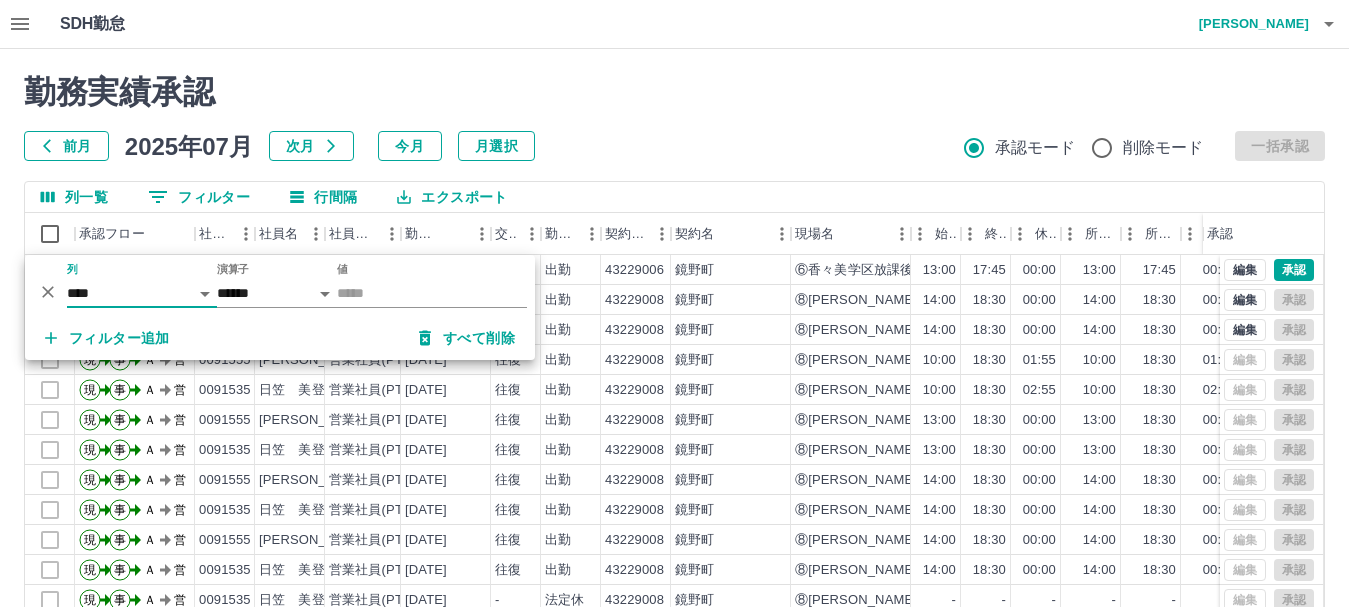 click on "勤務実績承認" at bounding box center [674, 92] 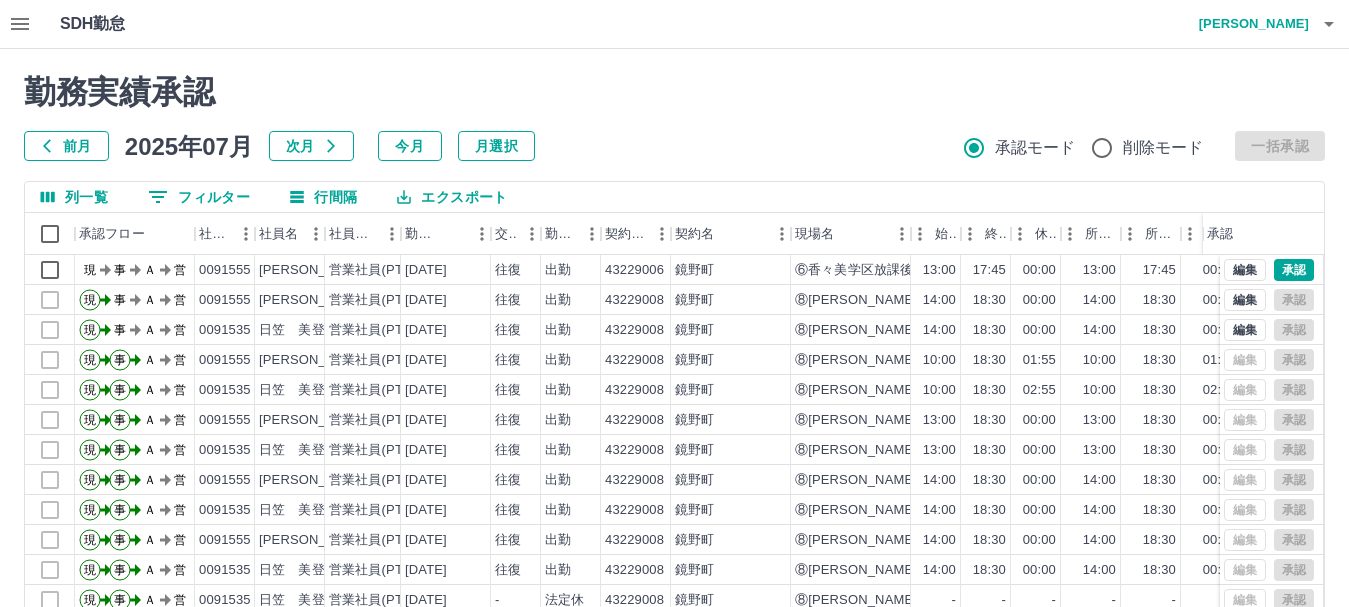 click on "0 フィルター" at bounding box center [199, 197] 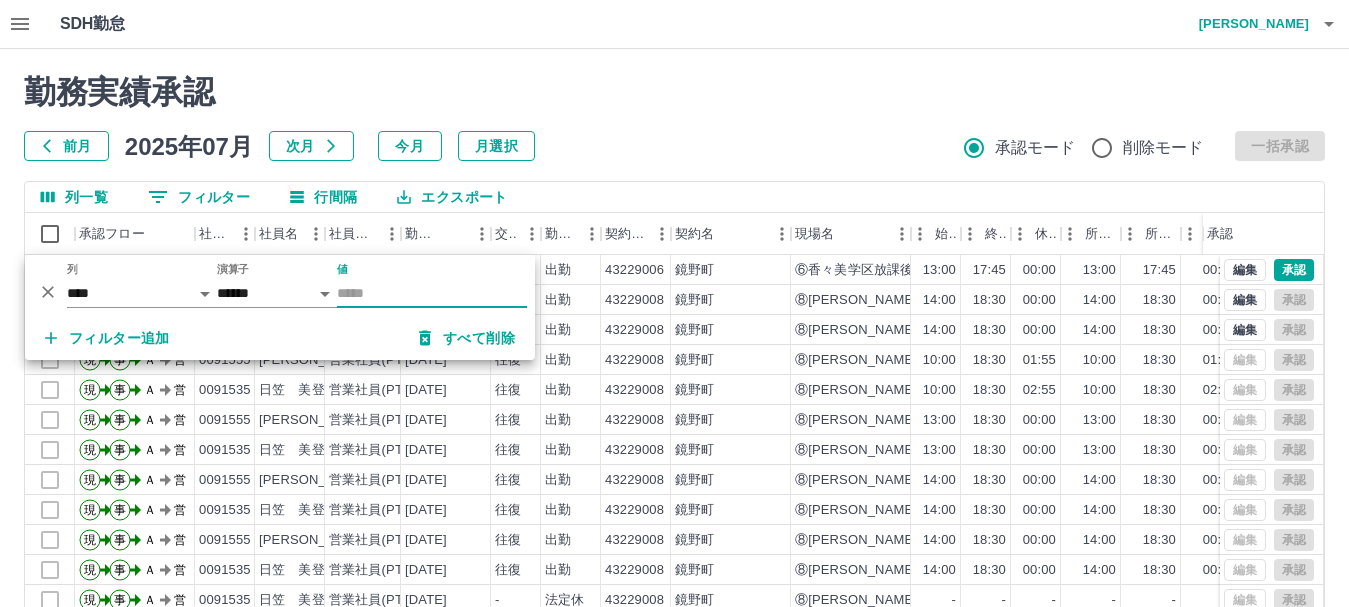 click on "値" at bounding box center [432, 293] 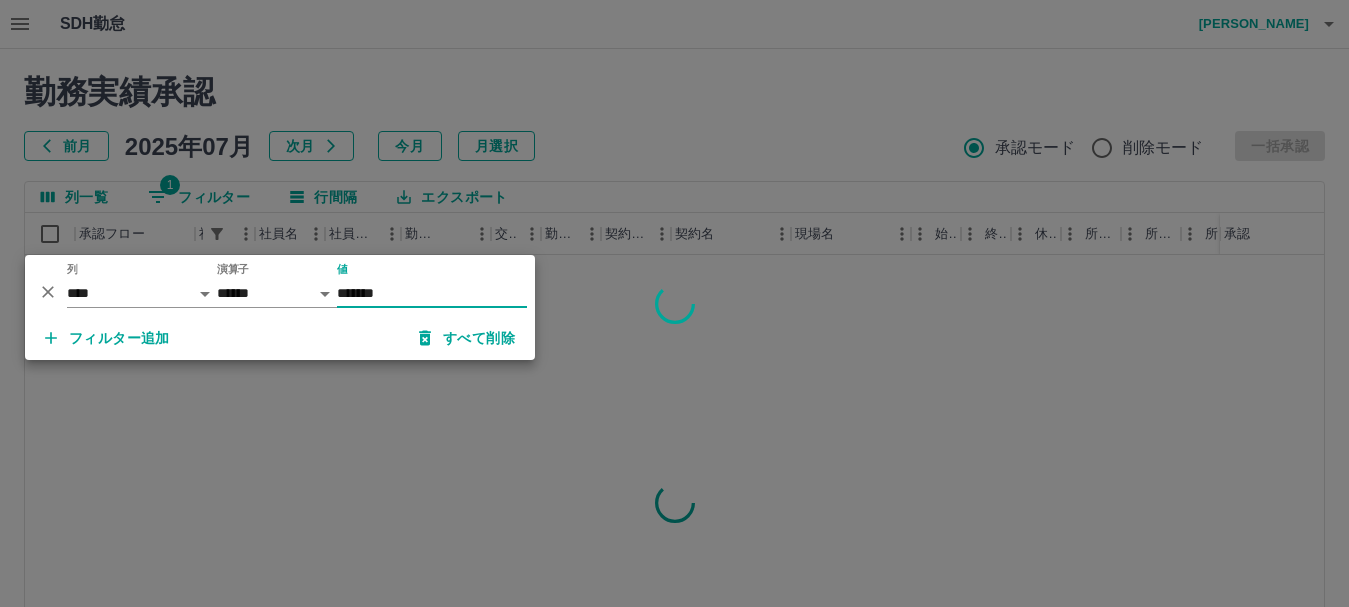 type on "*******" 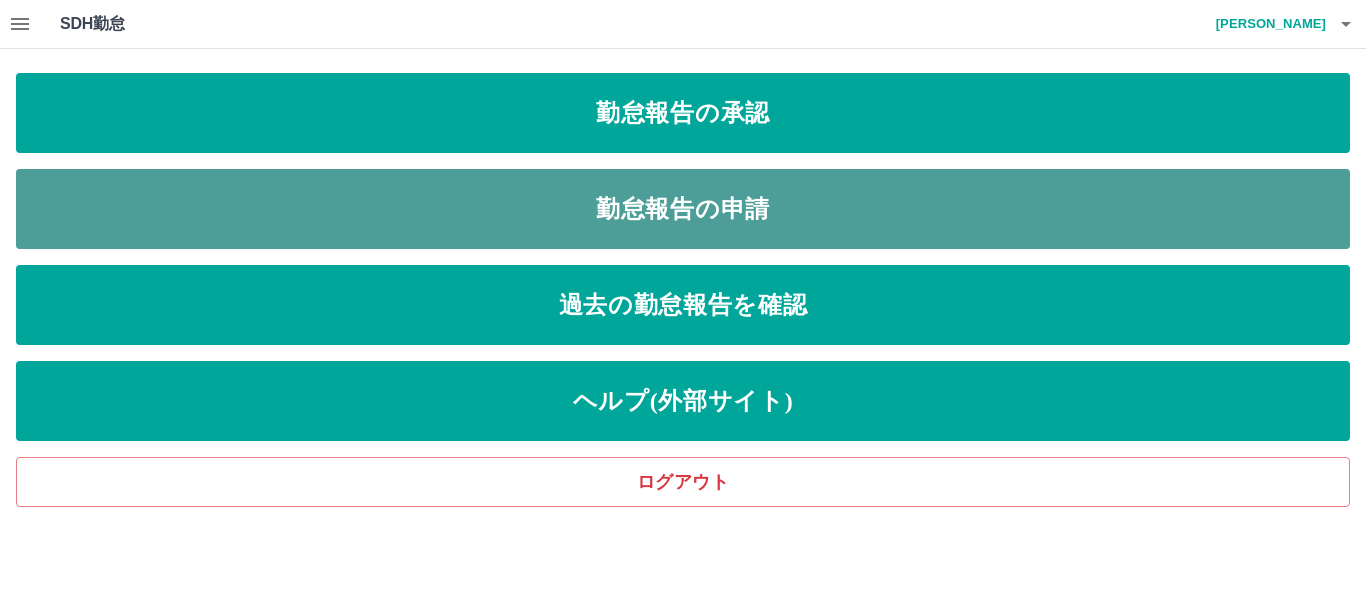 click on "勤怠報告の申請" at bounding box center (683, 209) 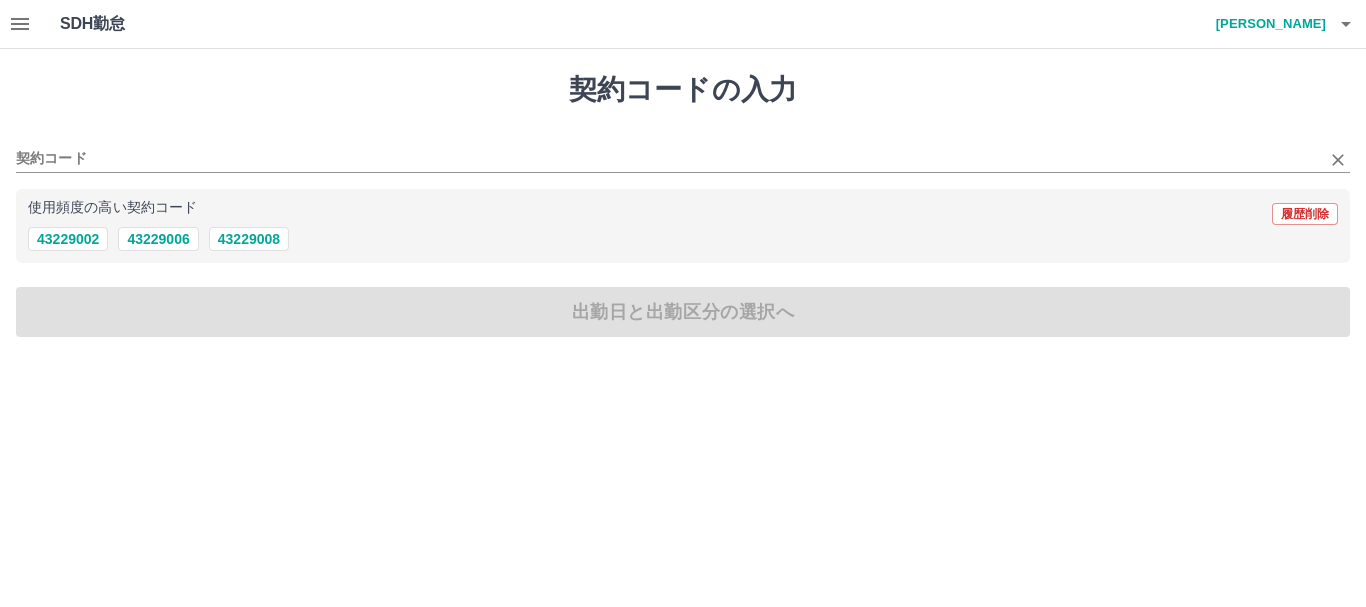 click on "契約コード" at bounding box center [683, 152] 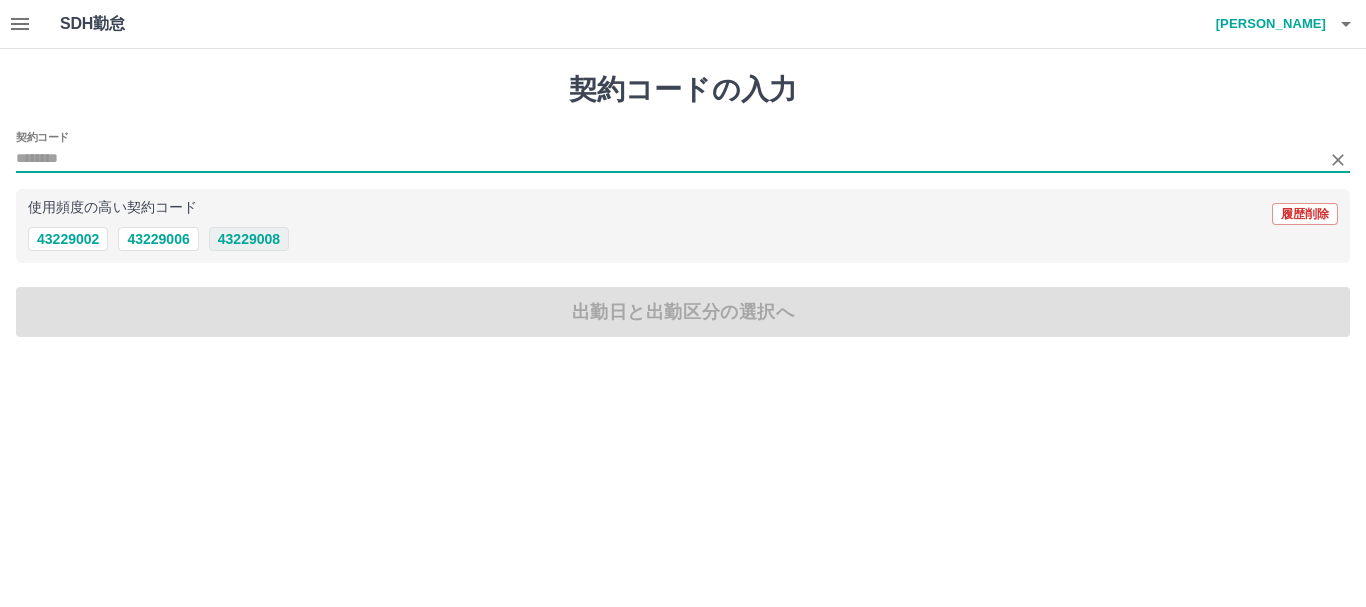 click on "43229008" at bounding box center (249, 239) 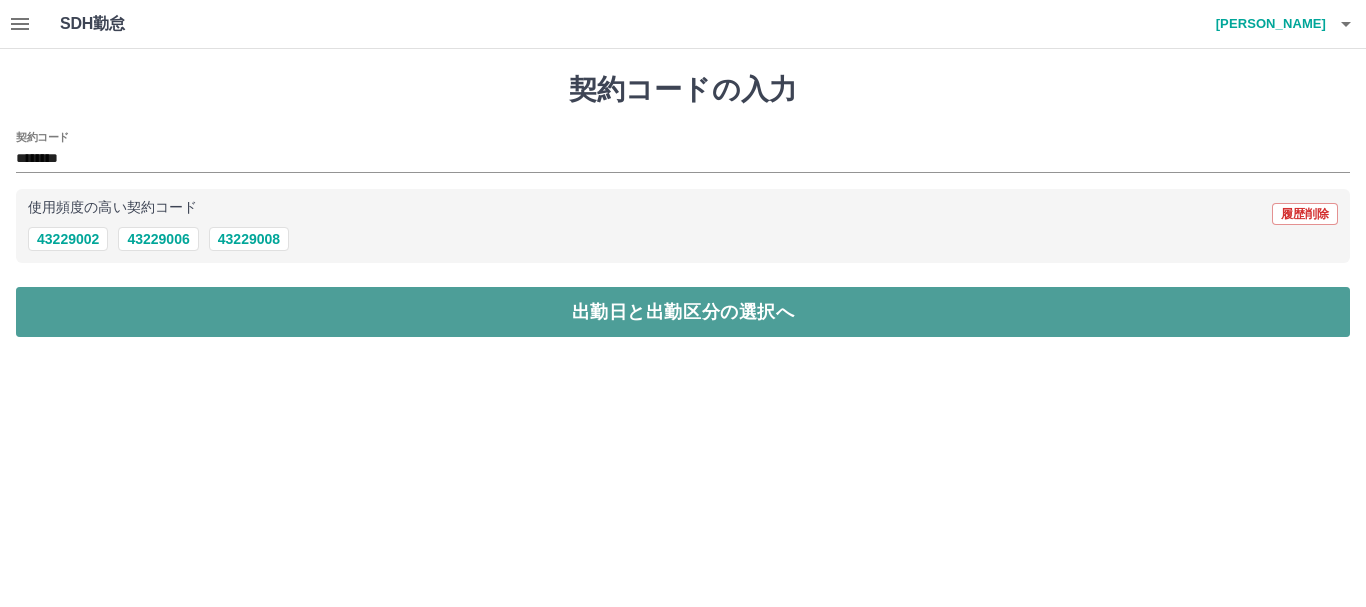 click on "出勤日と出勤区分の選択へ" at bounding box center [683, 312] 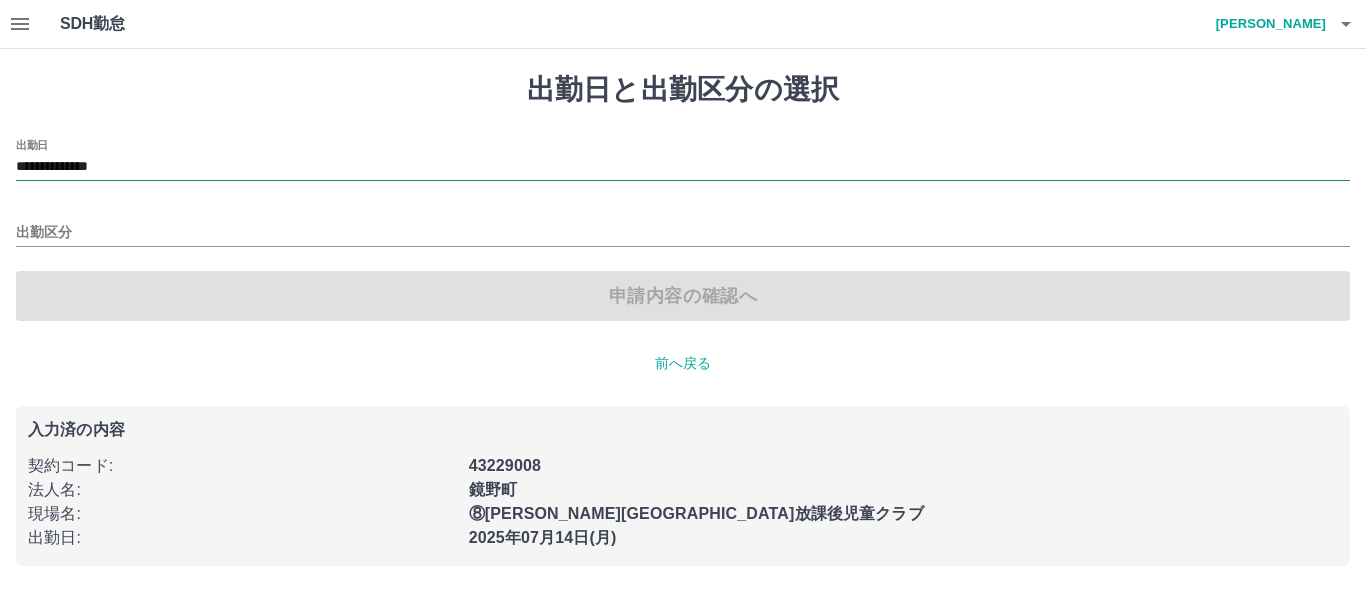 click on "**********" at bounding box center (683, 167) 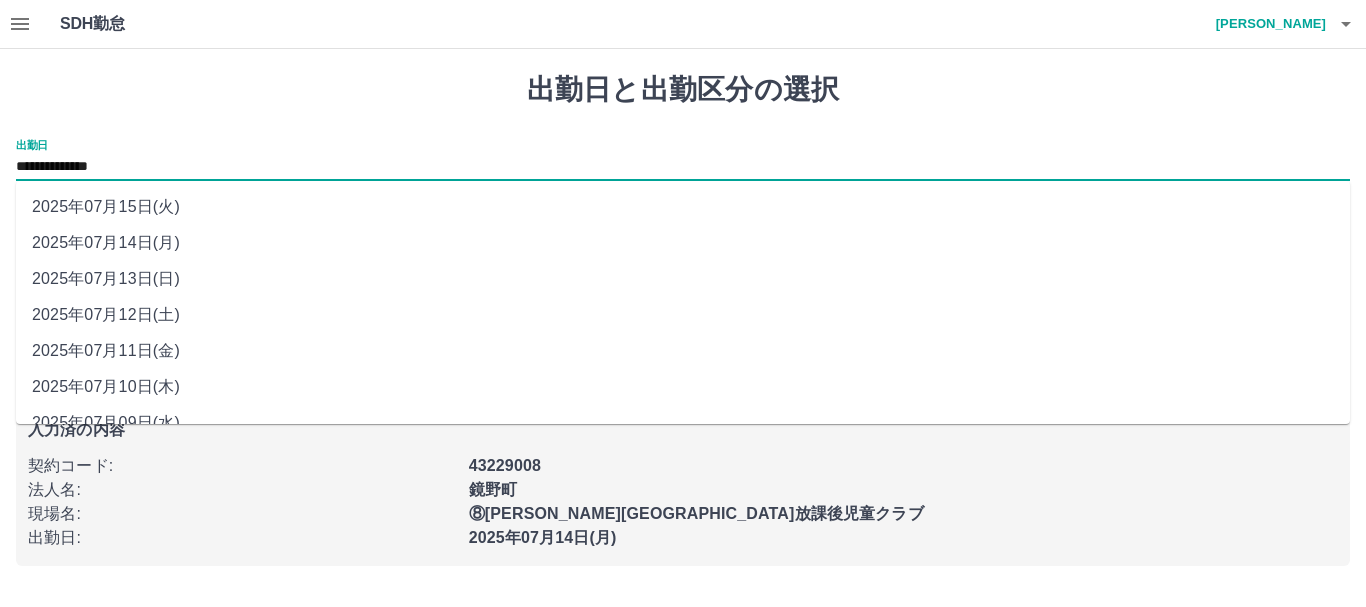 click on "2025年07月13日(日)" at bounding box center [683, 279] 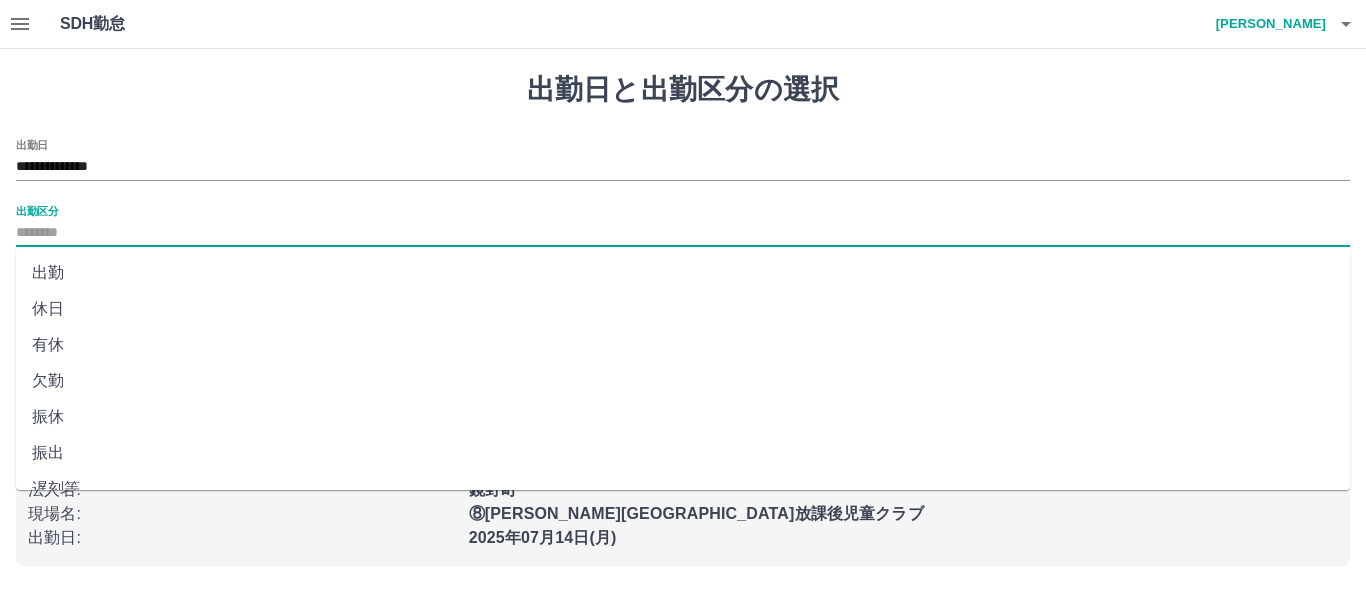 click on "出勤区分" at bounding box center [683, 233] 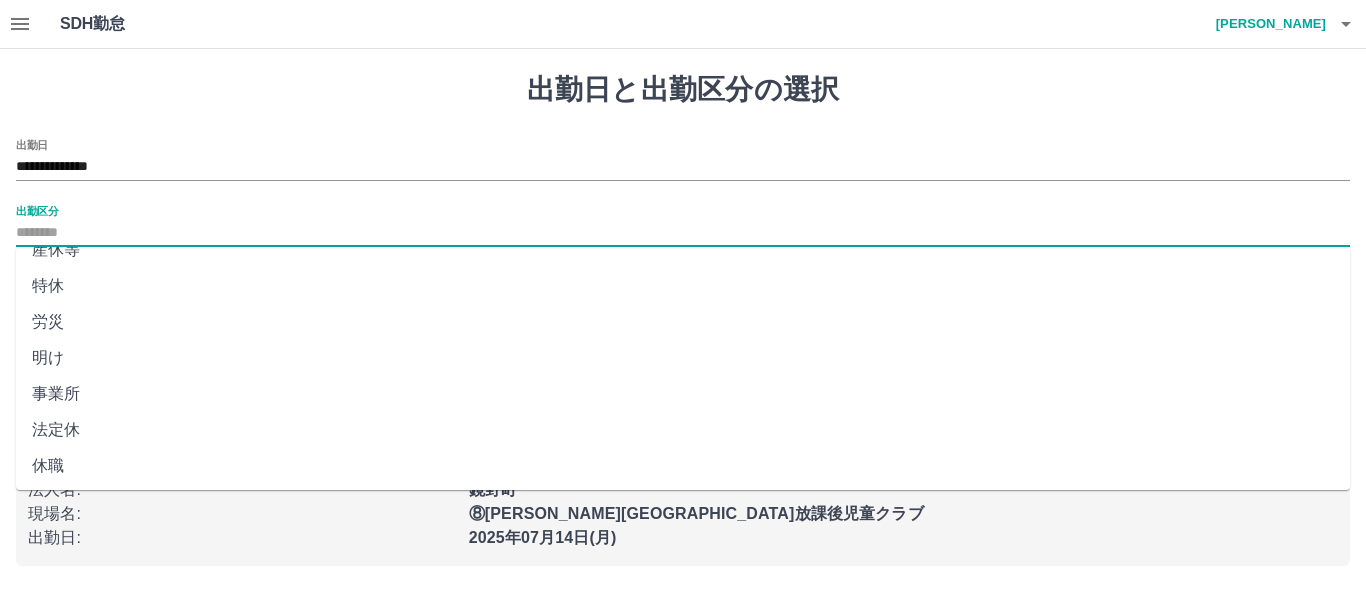 scroll, scrollTop: 421, scrollLeft: 0, axis: vertical 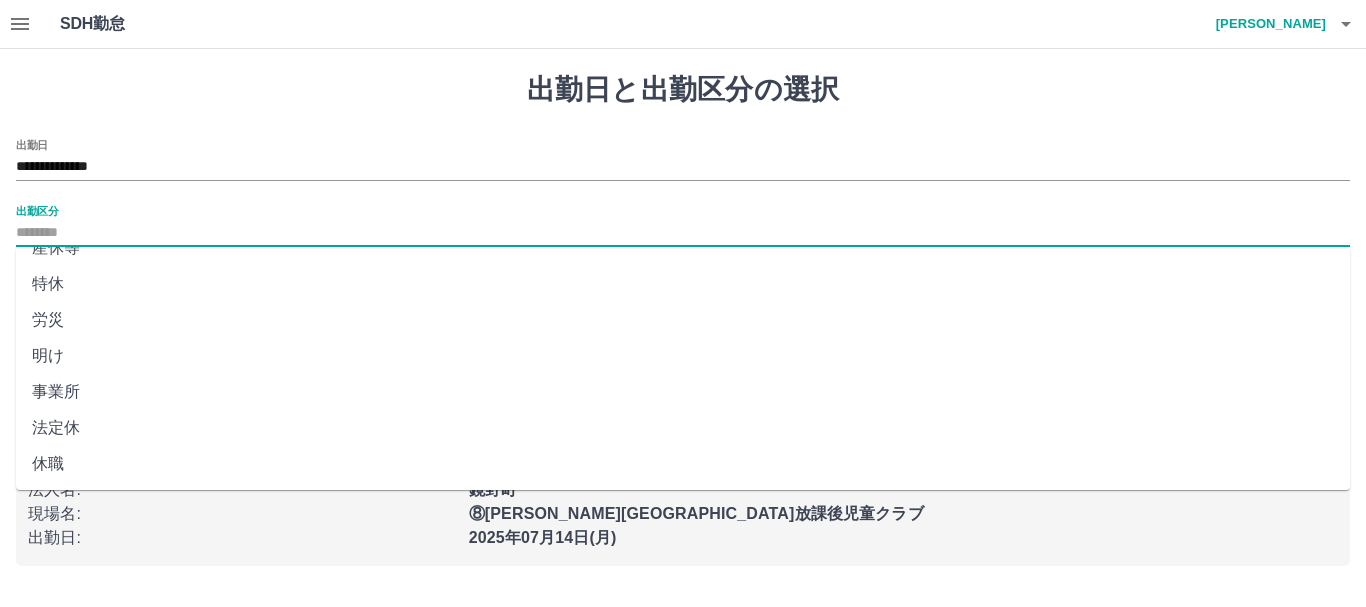 click on "法定休" at bounding box center [683, 428] 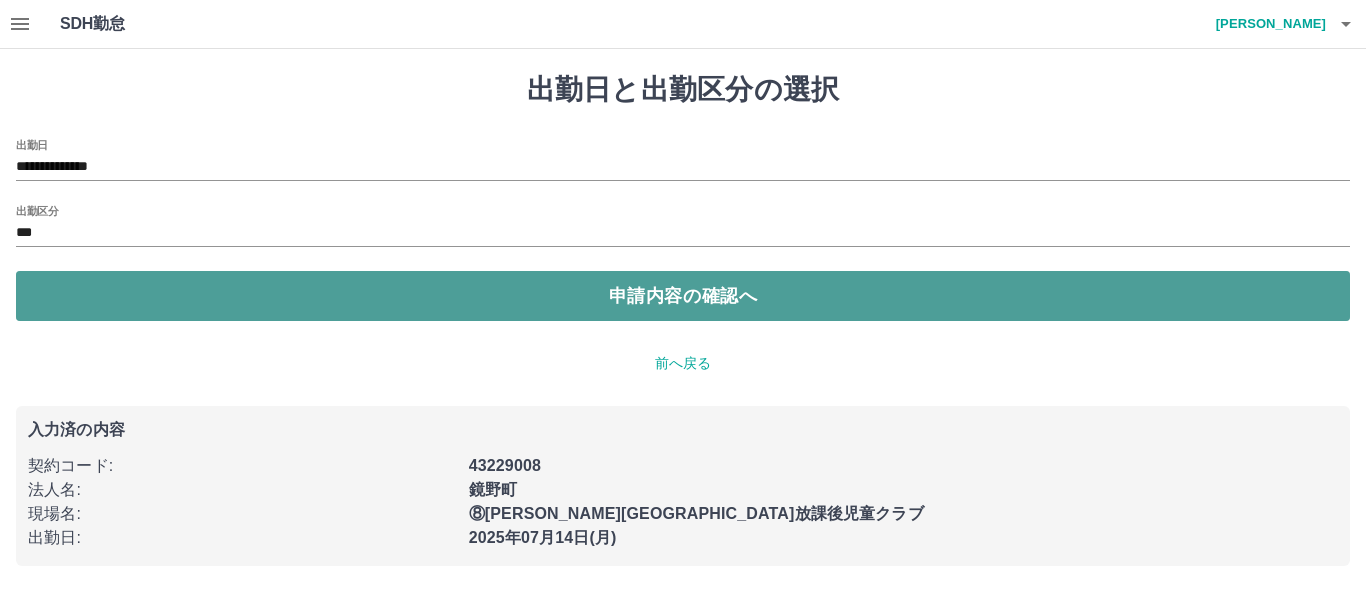 click on "申請内容の確認へ" at bounding box center [683, 296] 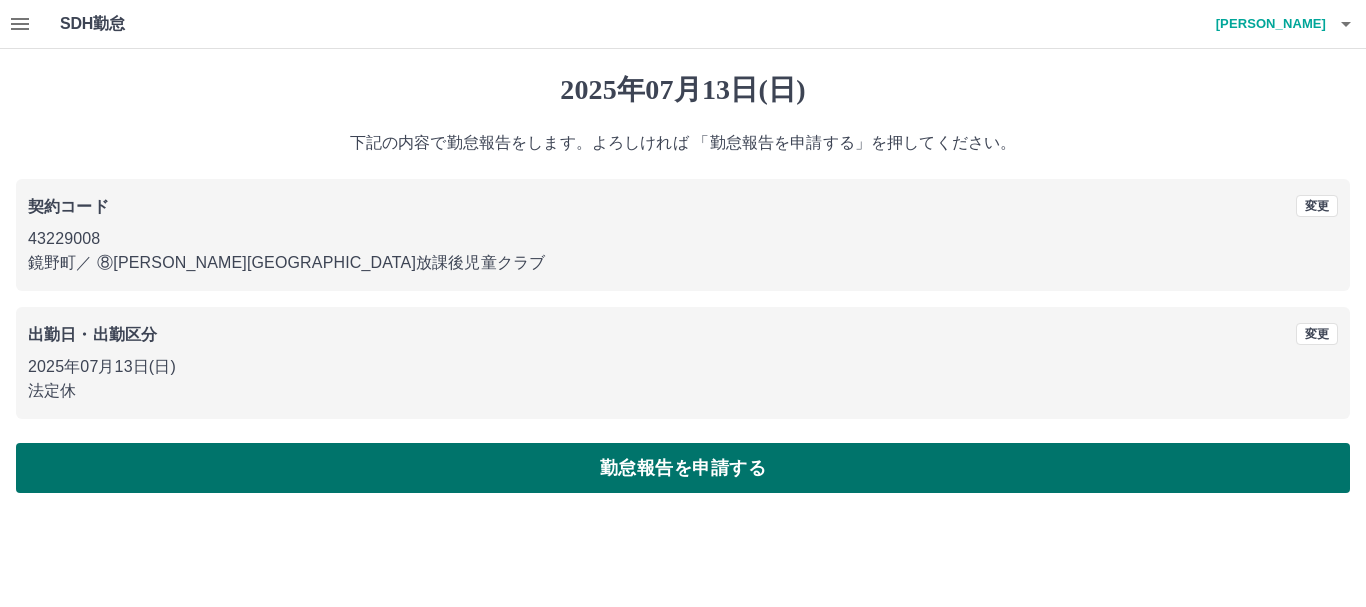 click on "勤怠報告を申請する" at bounding box center [683, 468] 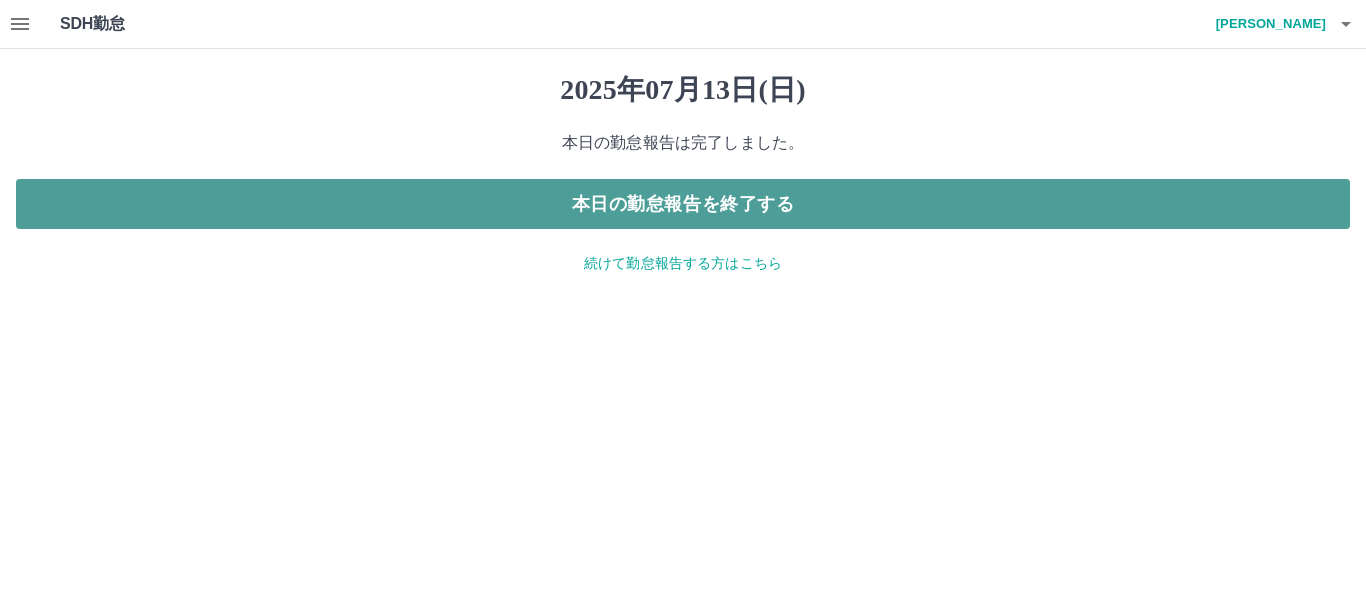 click on "本日の勤怠報告を終了する" at bounding box center [683, 204] 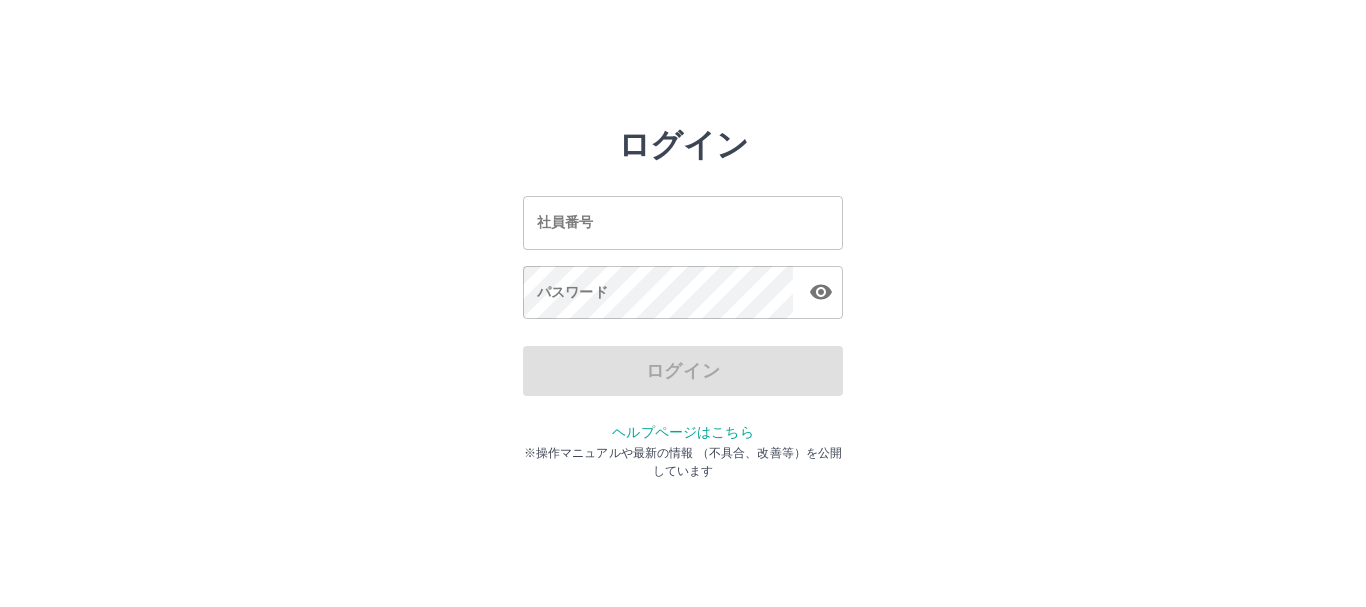 scroll, scrollTop: 0, scrollLeft: 0, axis: both 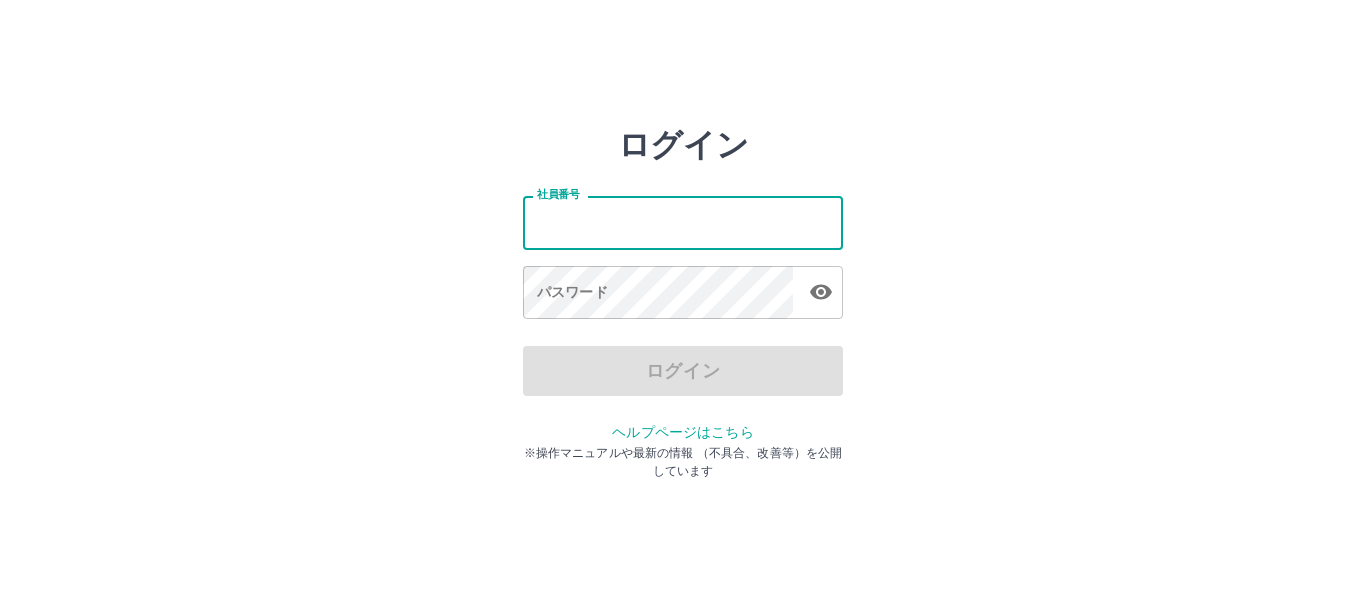 type on "*******" 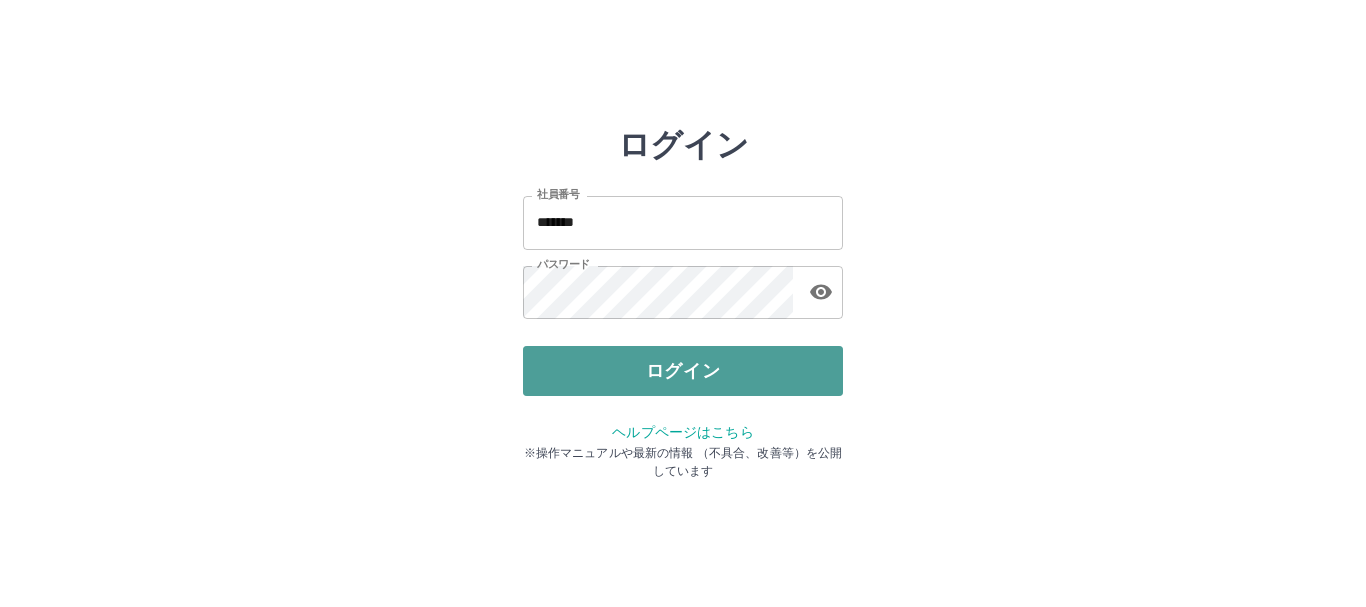 click on "ログイン" at bounding box center (683, 371) 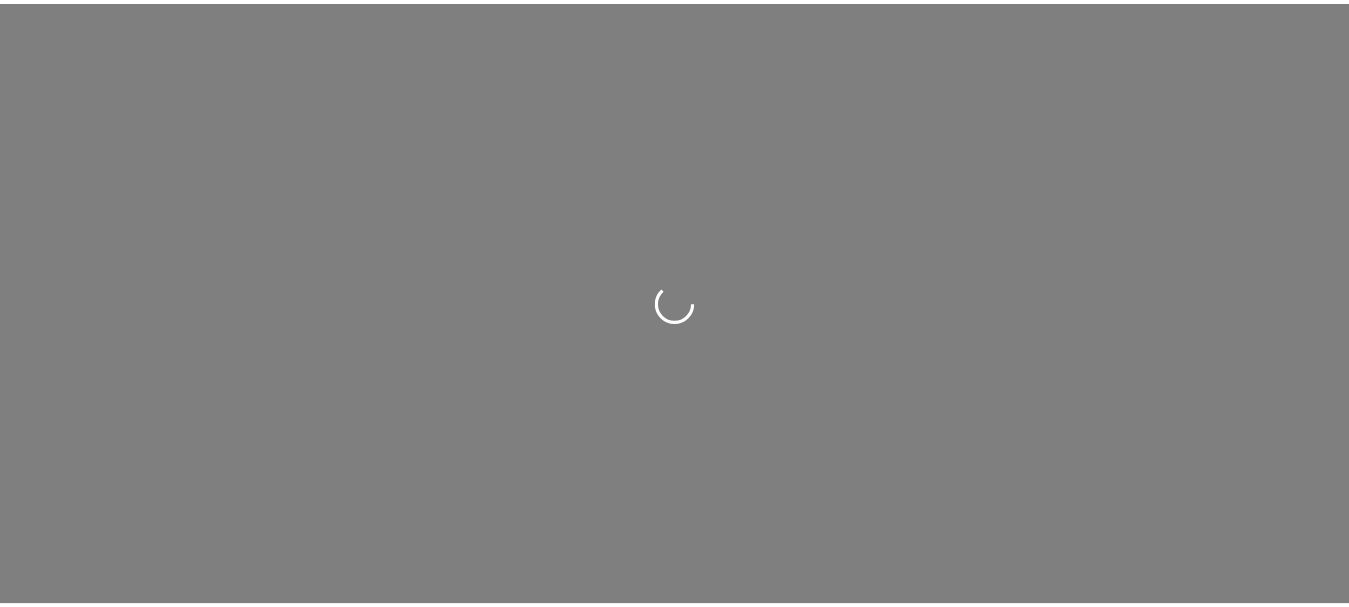 scroll, scrollTop: 0, scrollLeft: 0, axis: both 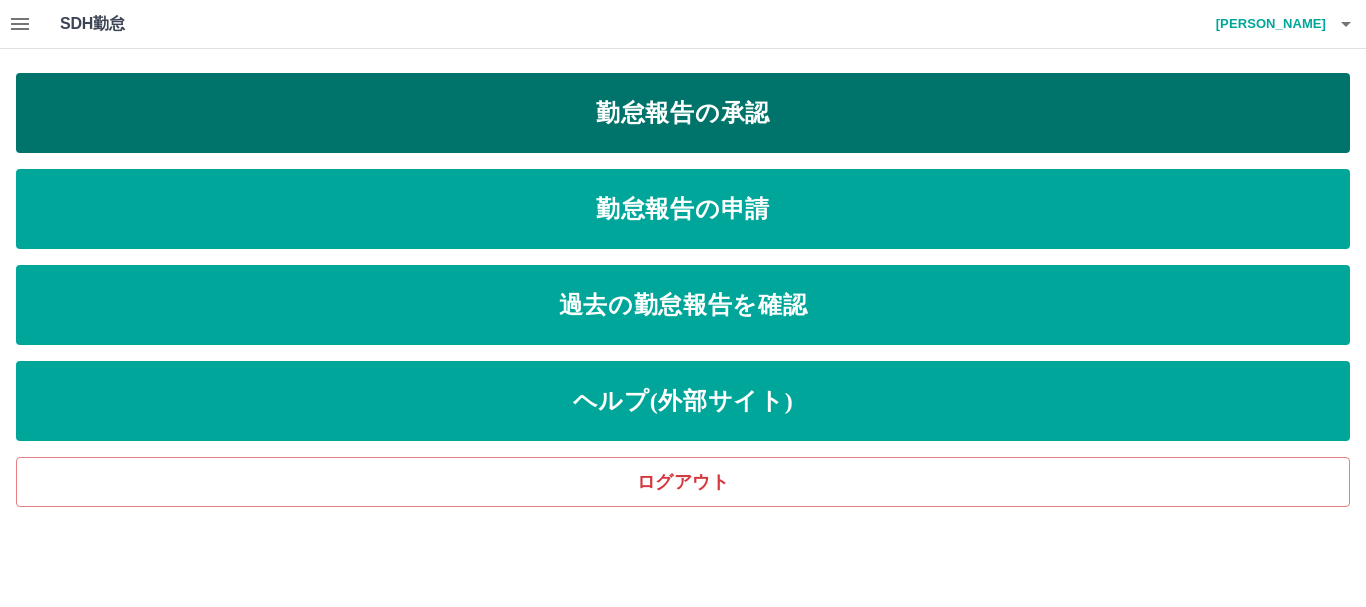 click on "勤怠報告の承認" at bounding box center [683, 113] 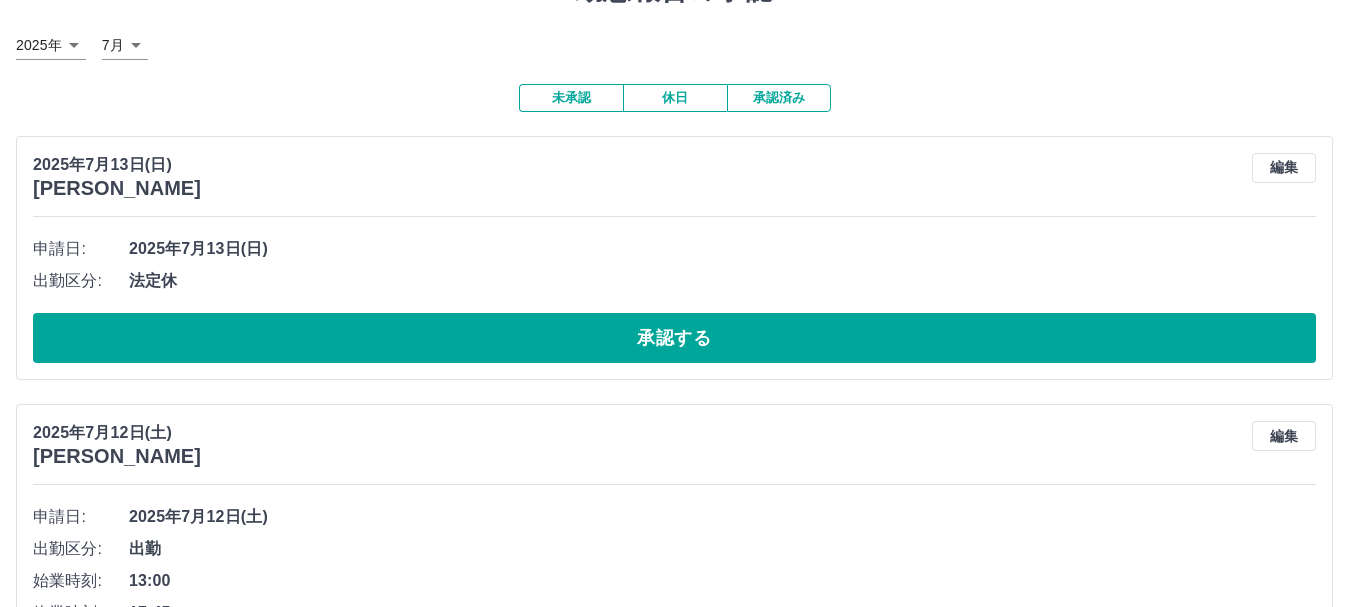 scroll, scrollTop: 200, scrollLeft: 0, axis: vertical 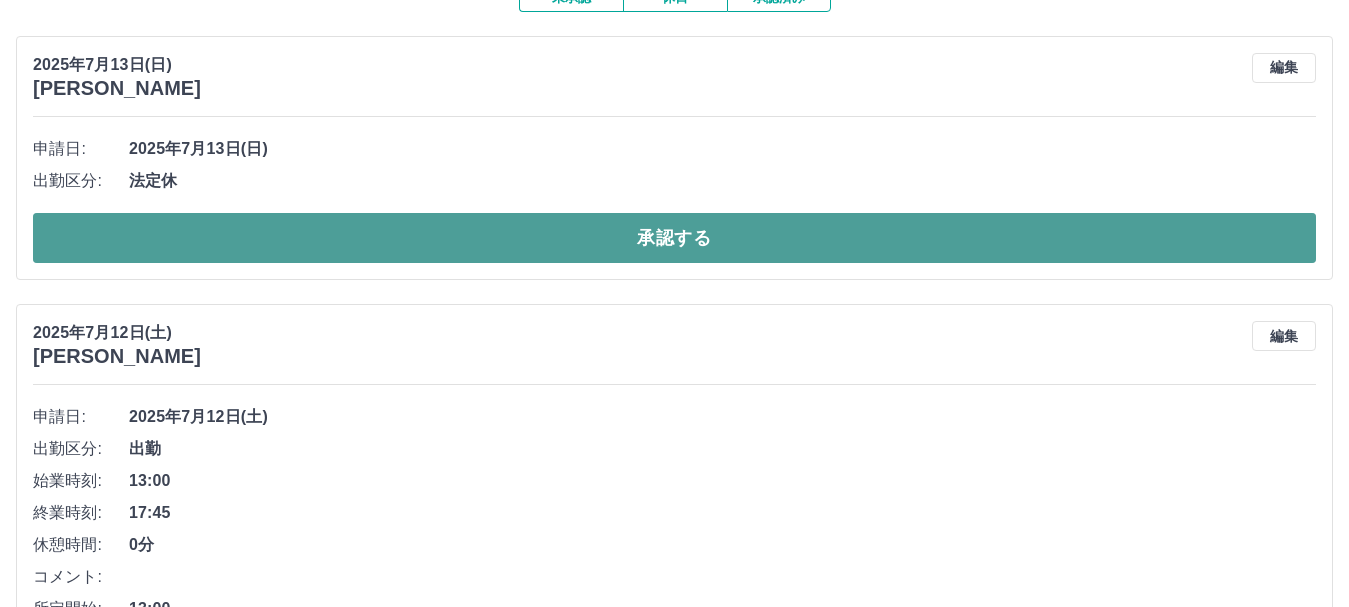 click on "承認する" at bounding box center (674, 238) 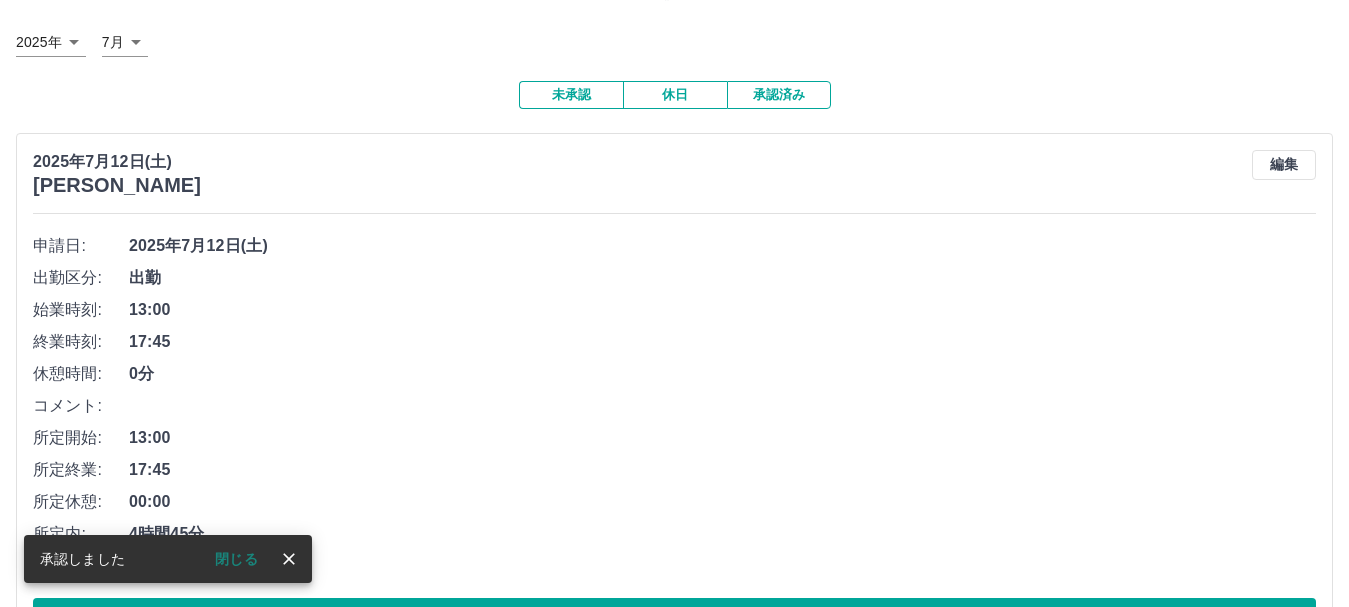 scroll, scrollTop: 0, scrollLeft: 0, axis: both 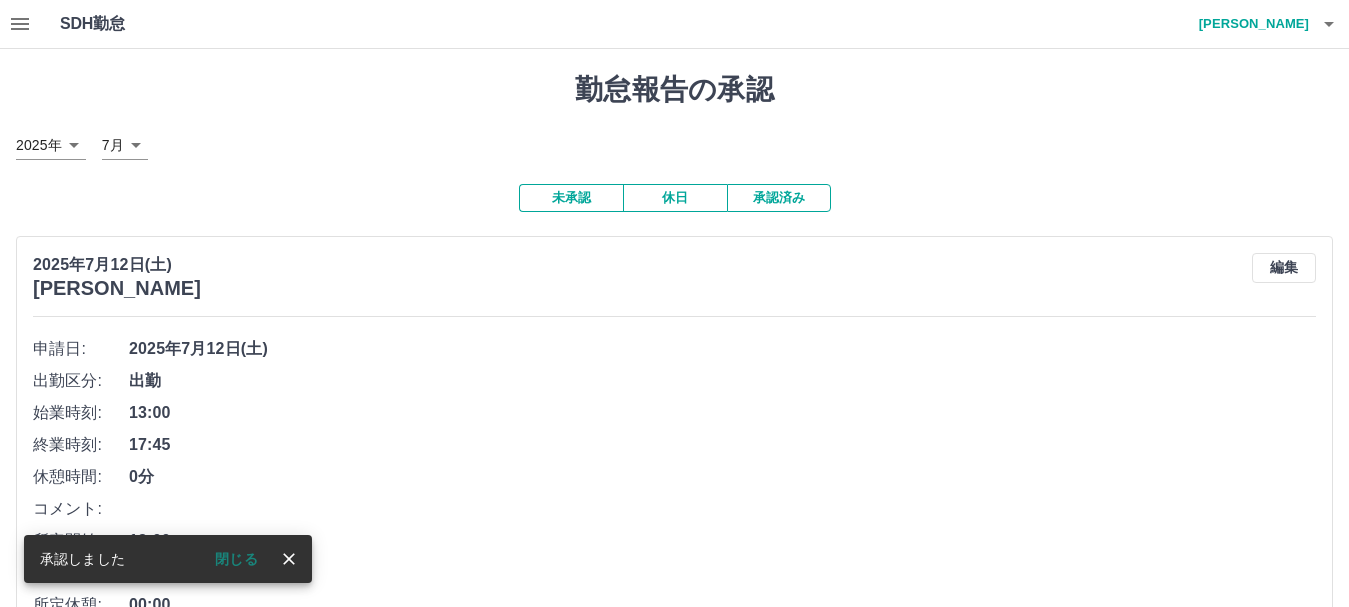 click 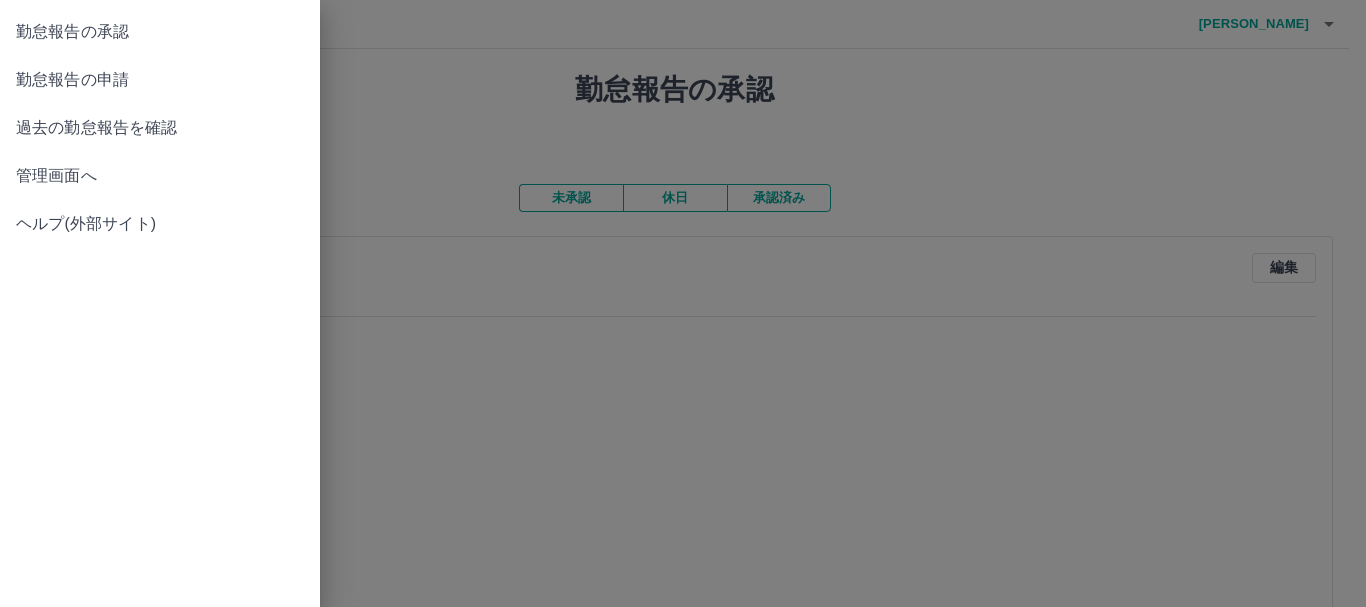 click on "管理画面へ" at bounding box center (160, 176) 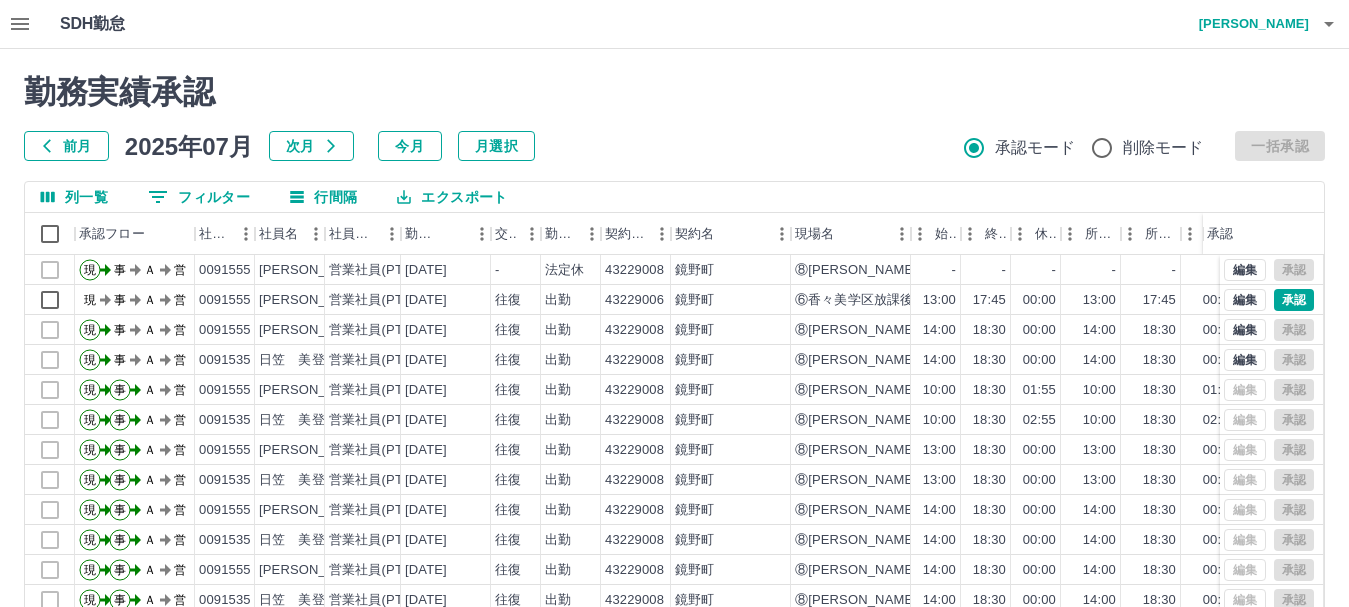 click on "エクスポート" at bounding box center (452, 197) 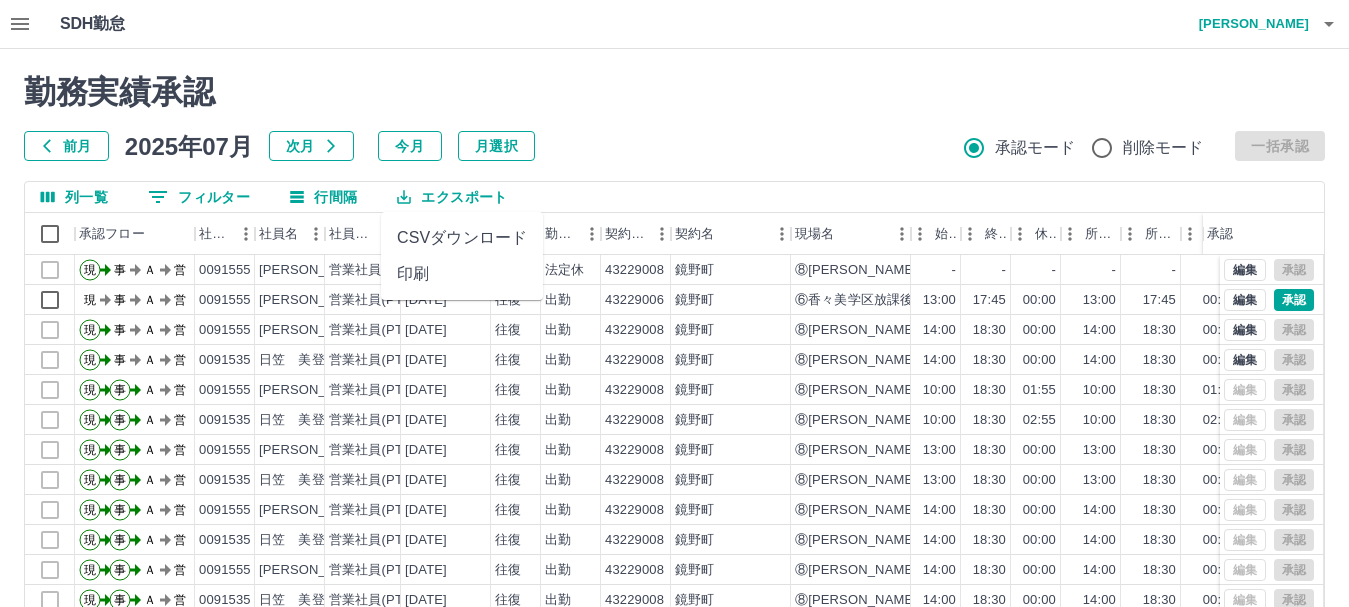 click on "0 フィルター" at bounding box center (199, 197) 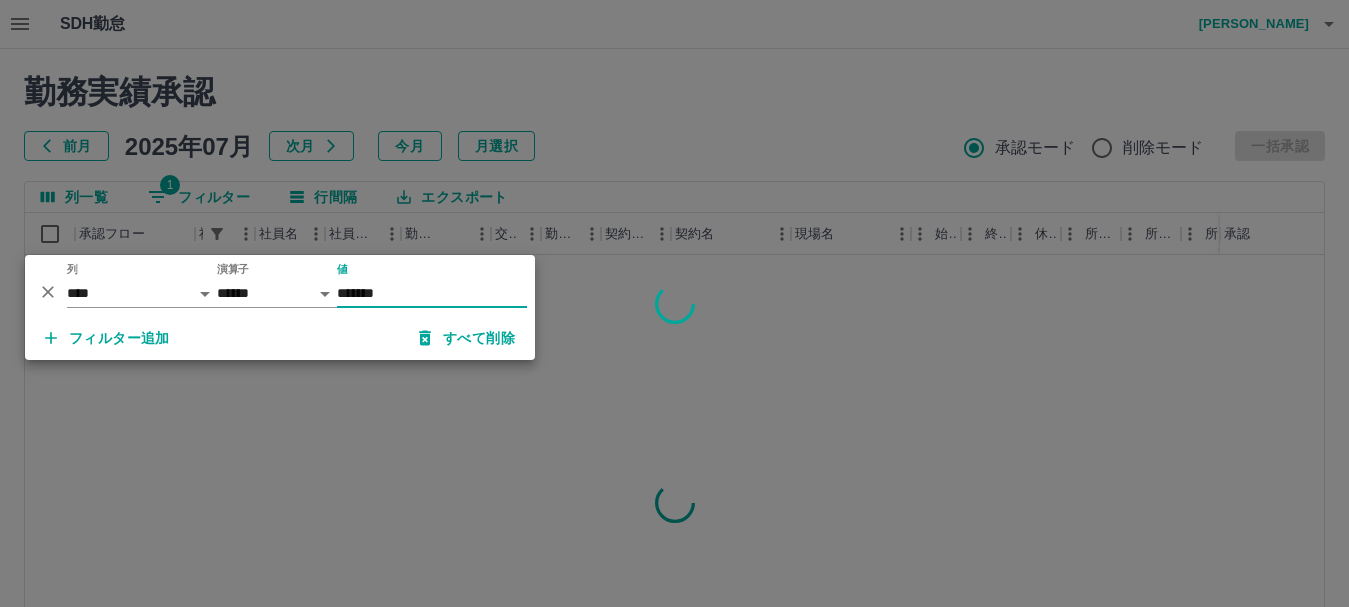 type on "*******" 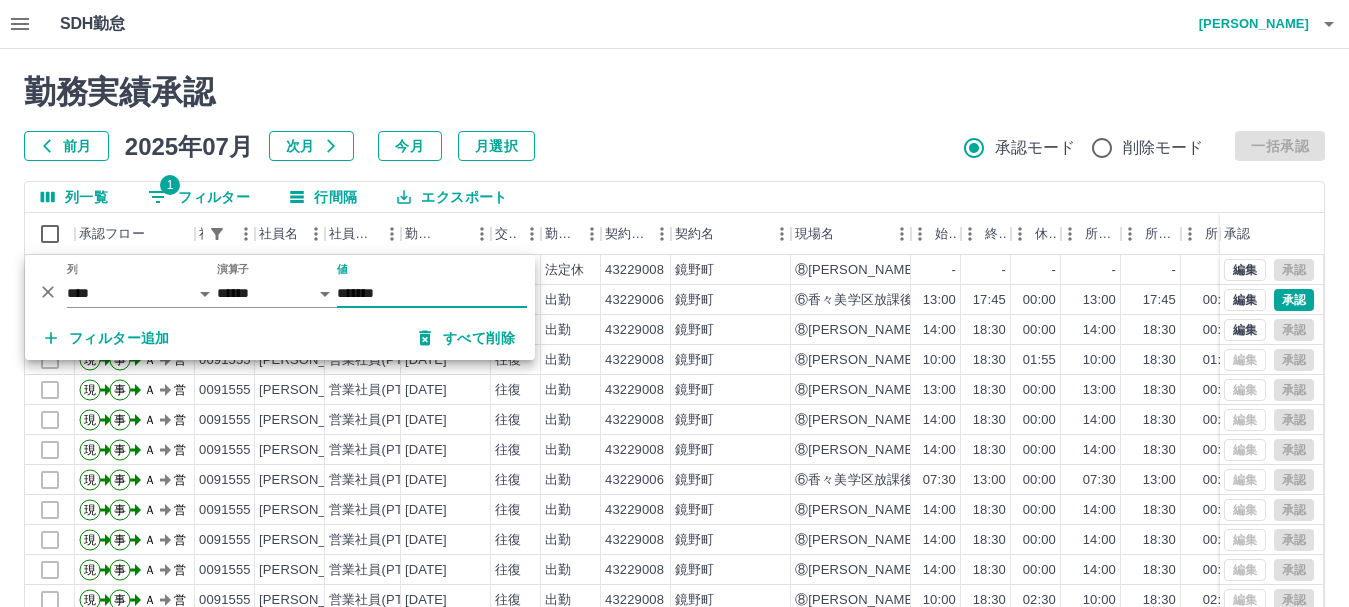 click on "エクスポート" at bounding box center [452, 197] 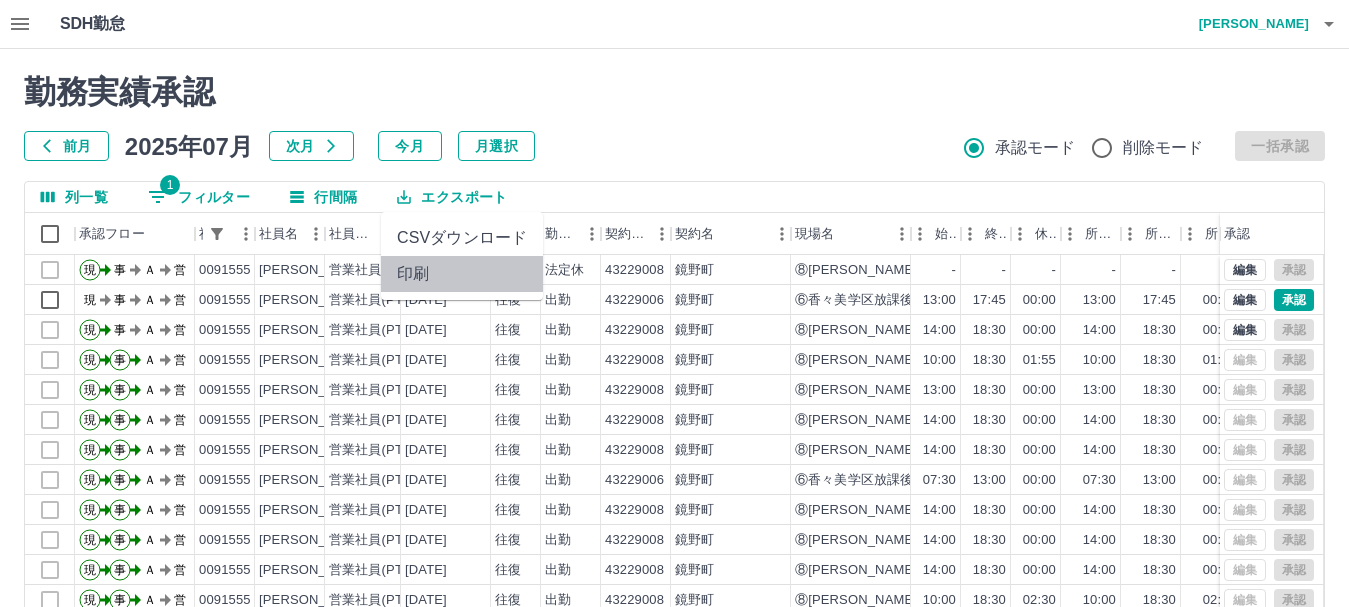 click on "印刷" at bounding box center [462, 274] 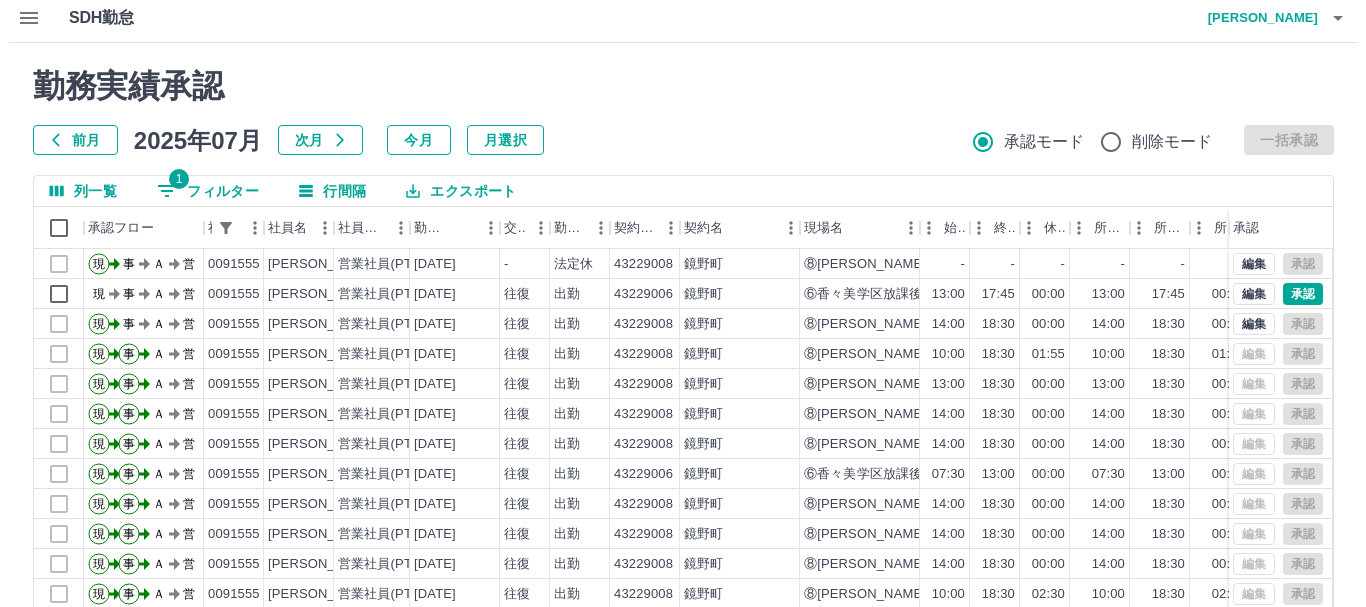 scroll, scrollTop: 0, scrollLeft: 0, axis: both 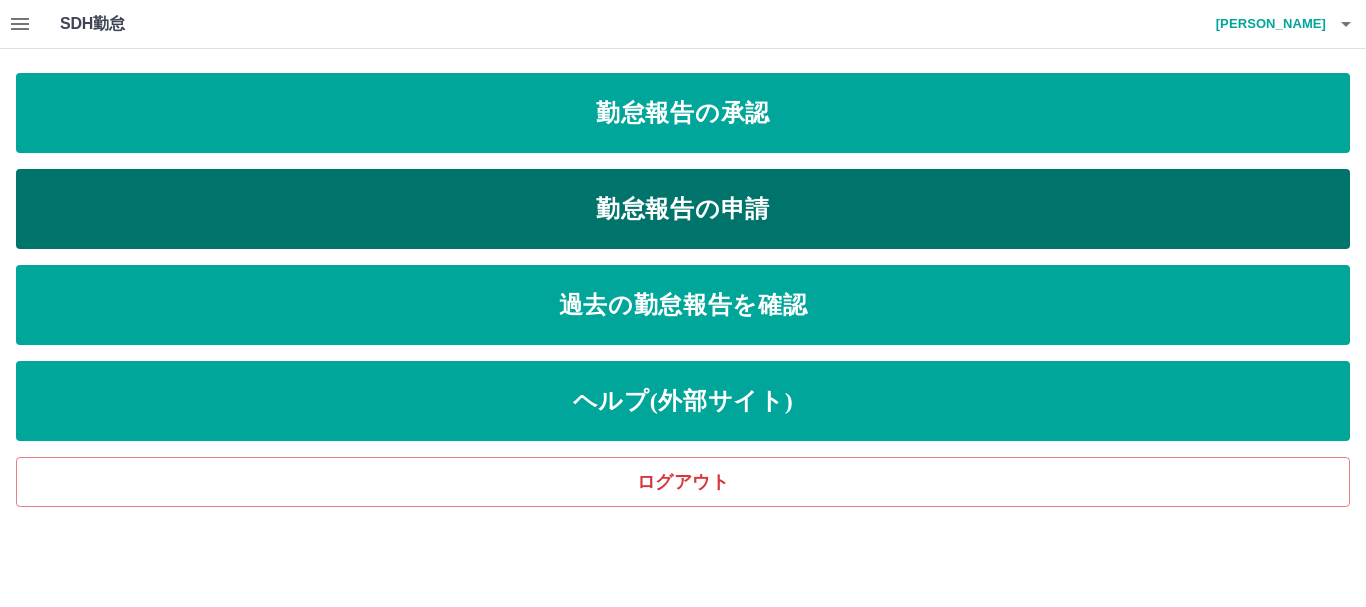 click on "勤怠報告の申請" at bounding box center [683, 209] 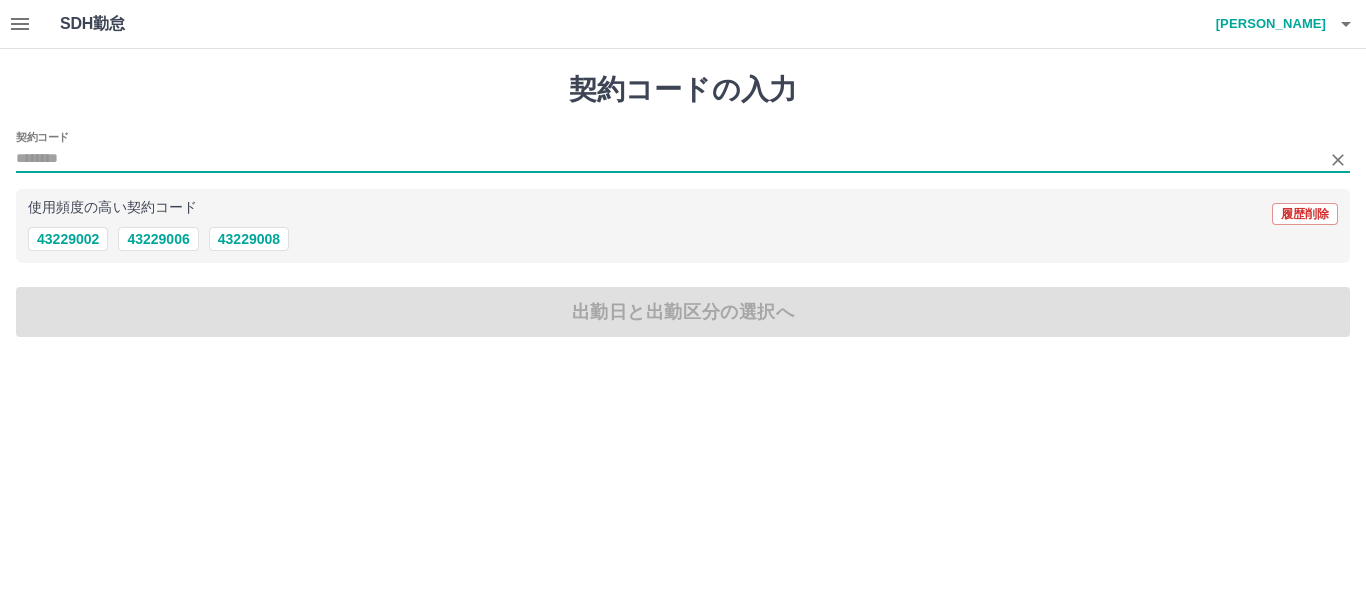 click on "契約コード" at bounding box center (668, 159) 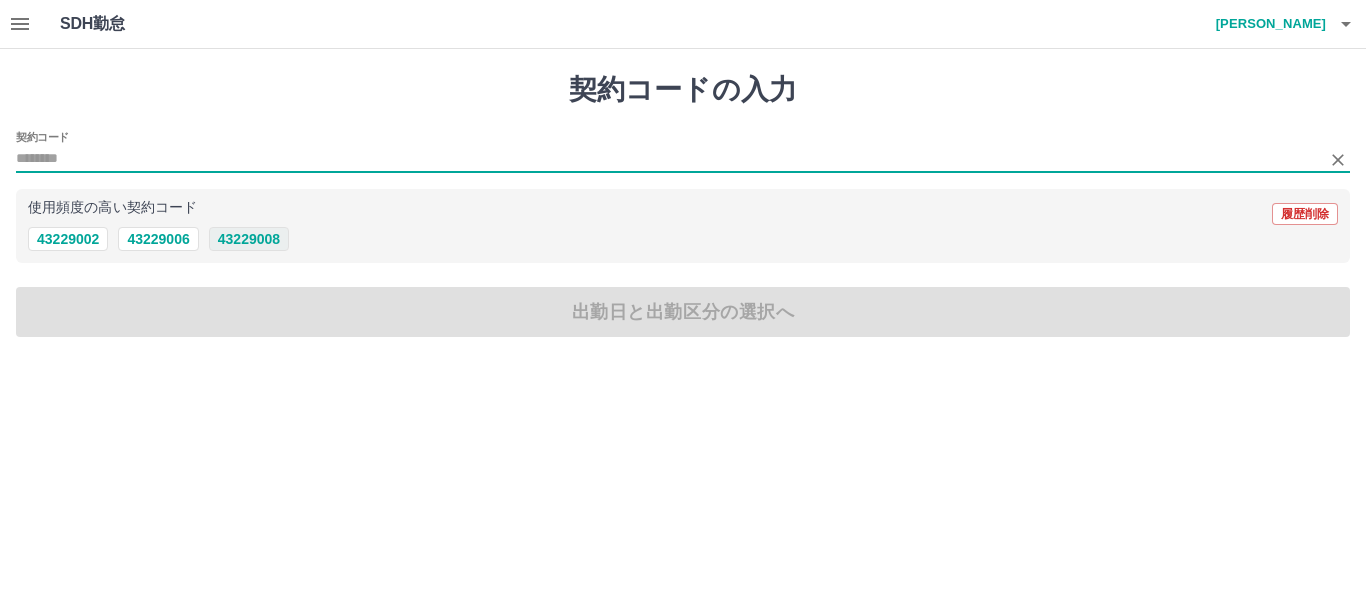 click on "43229008" at bounding box center (249, 239) 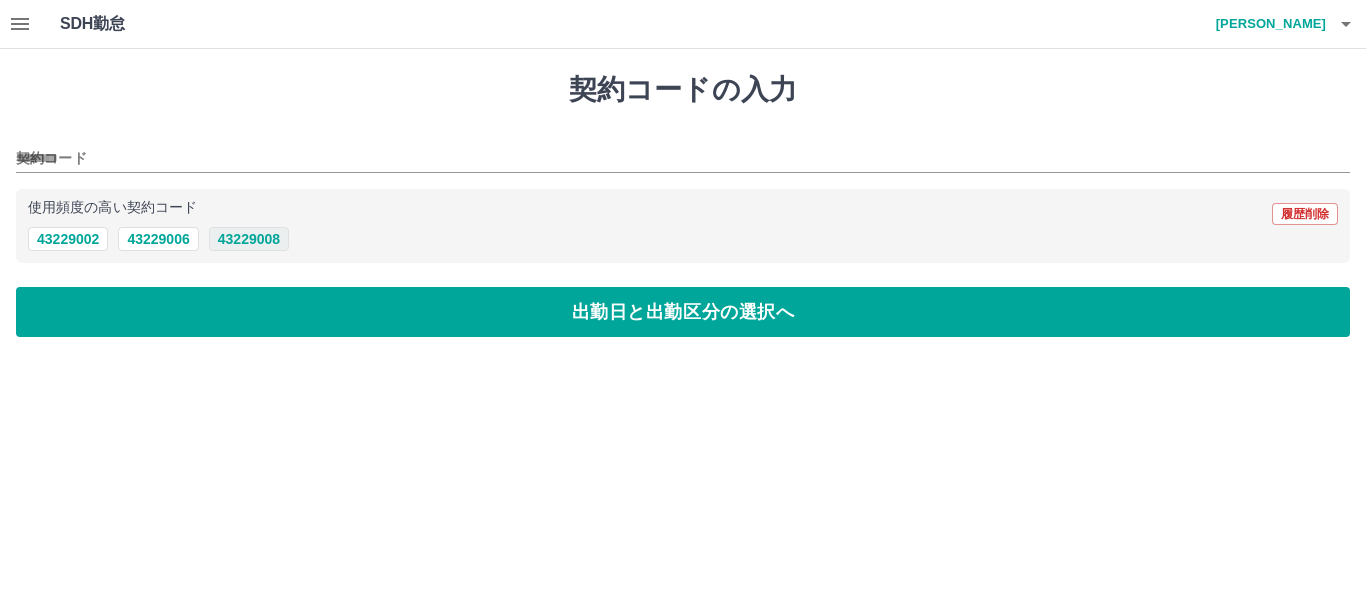 type on "********" 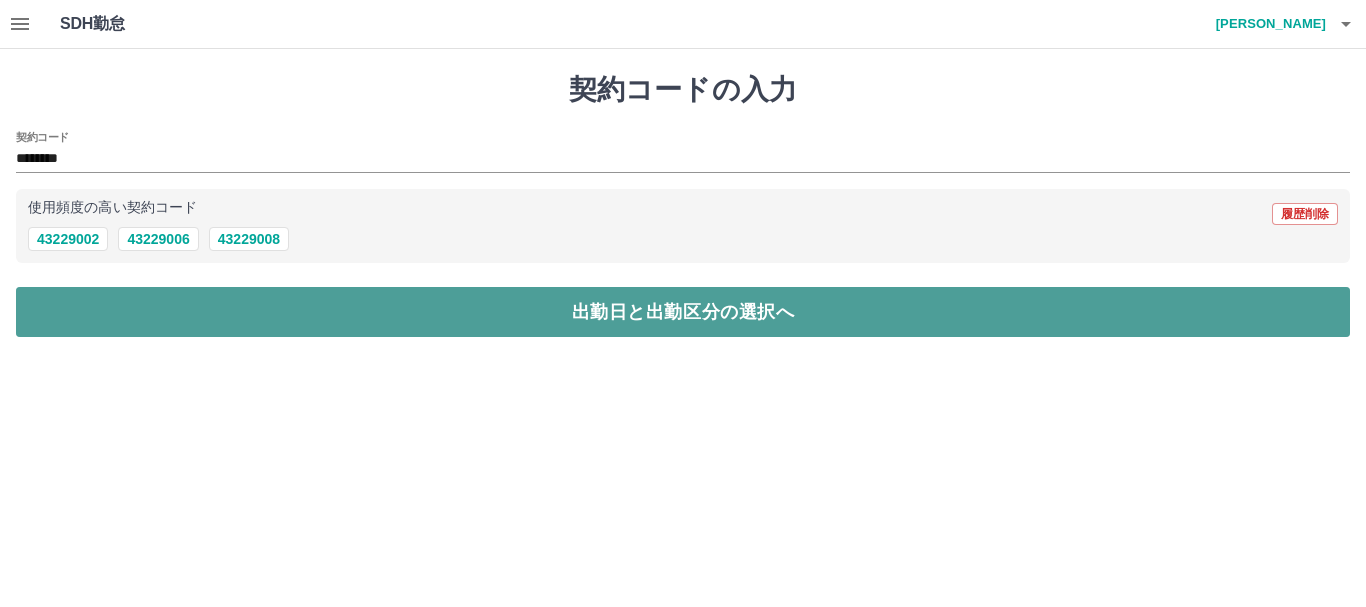 click on "出勤日と出勤区分の選択へ" at bounding box center (683, 312) 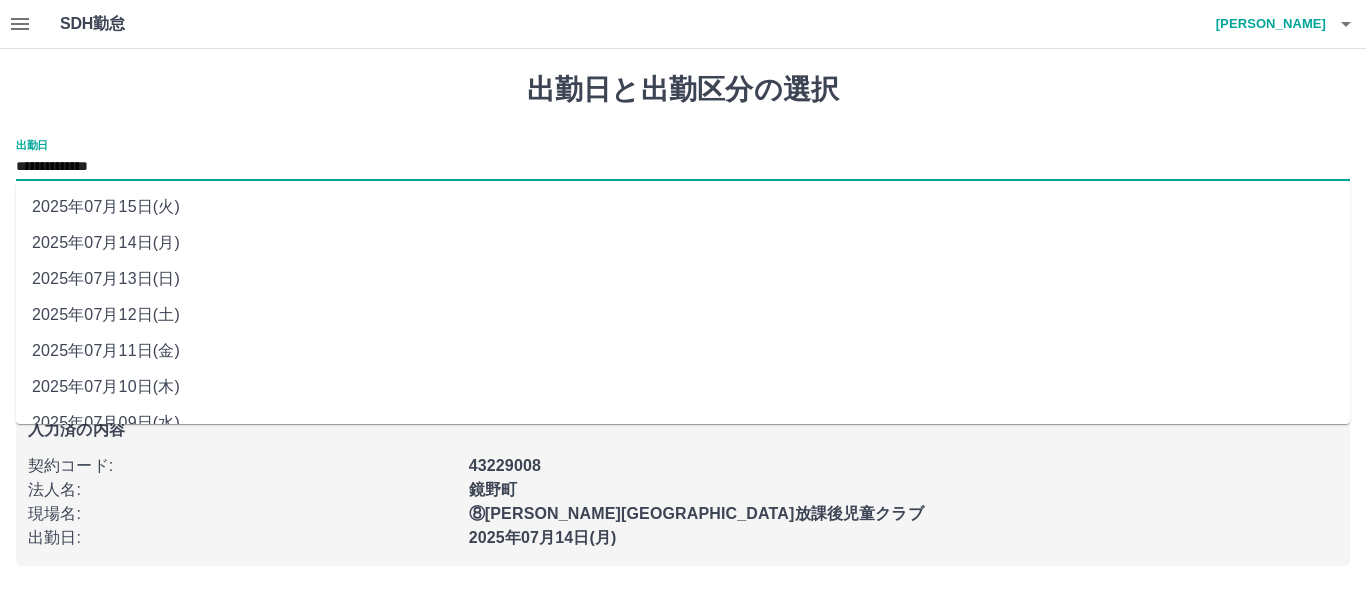 click on "**********" at bounding box center (683, 167) 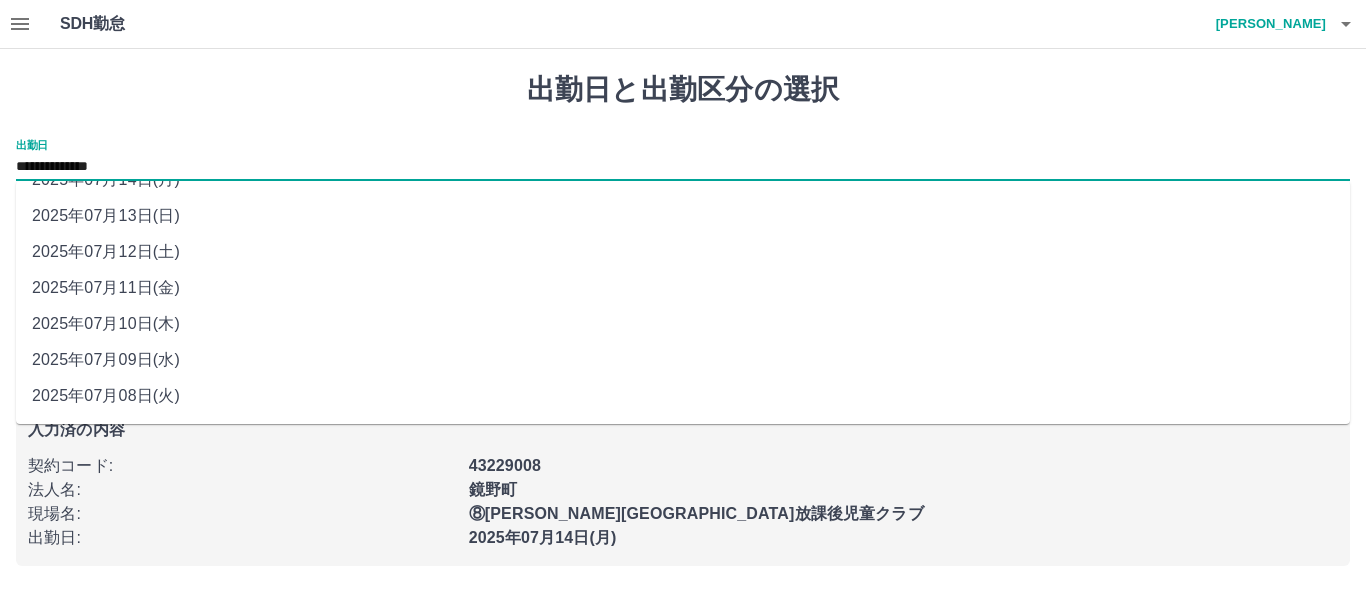 scroll, scrollTop: 97, scrollLeft: 0, axis: vertical 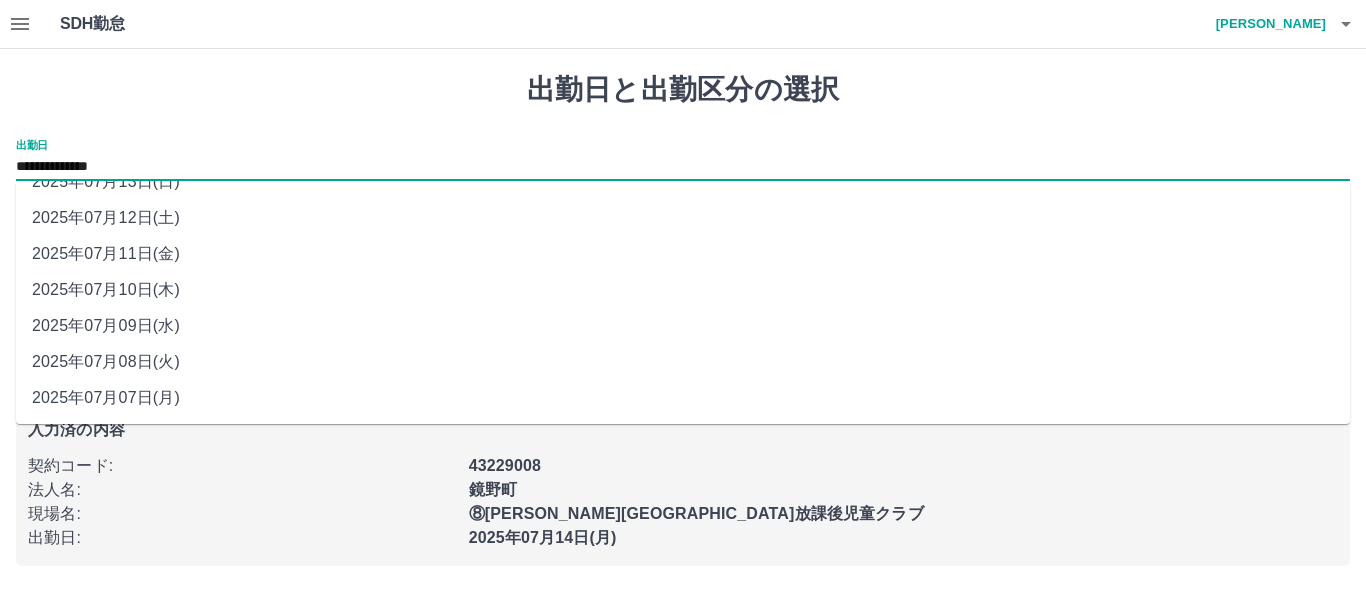 click on "**********" at bounding box center [683, 167] 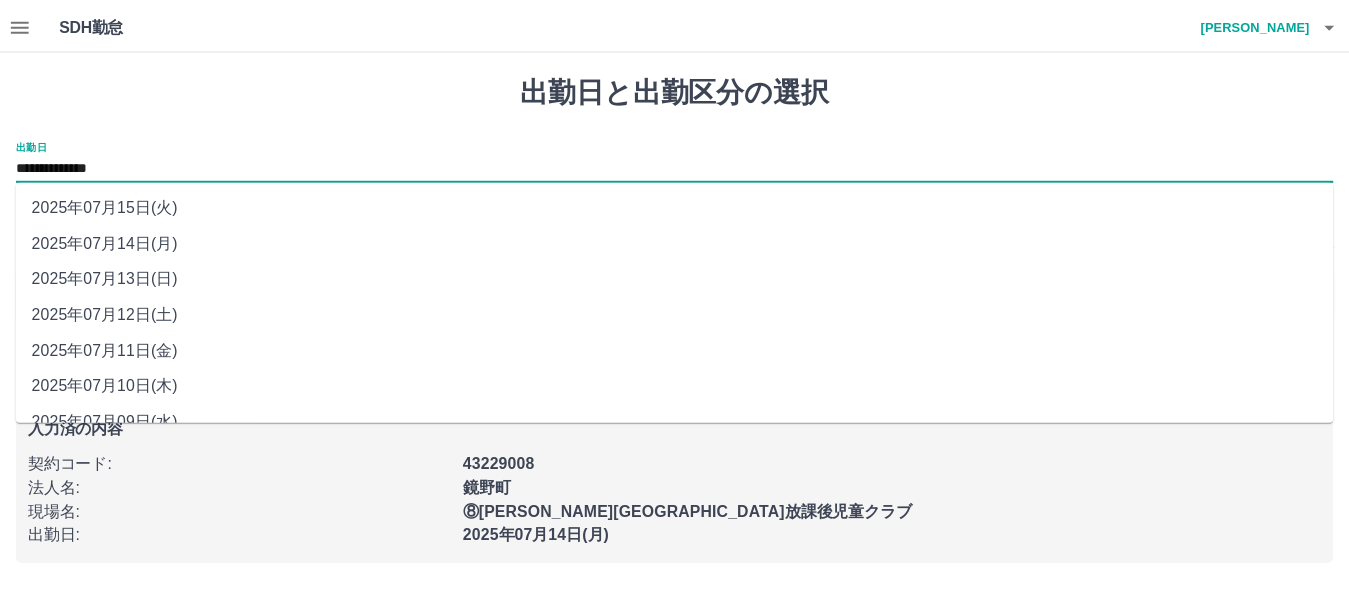 scroll, scrollTop: 97, scrollLeft: 0, axis: vertical 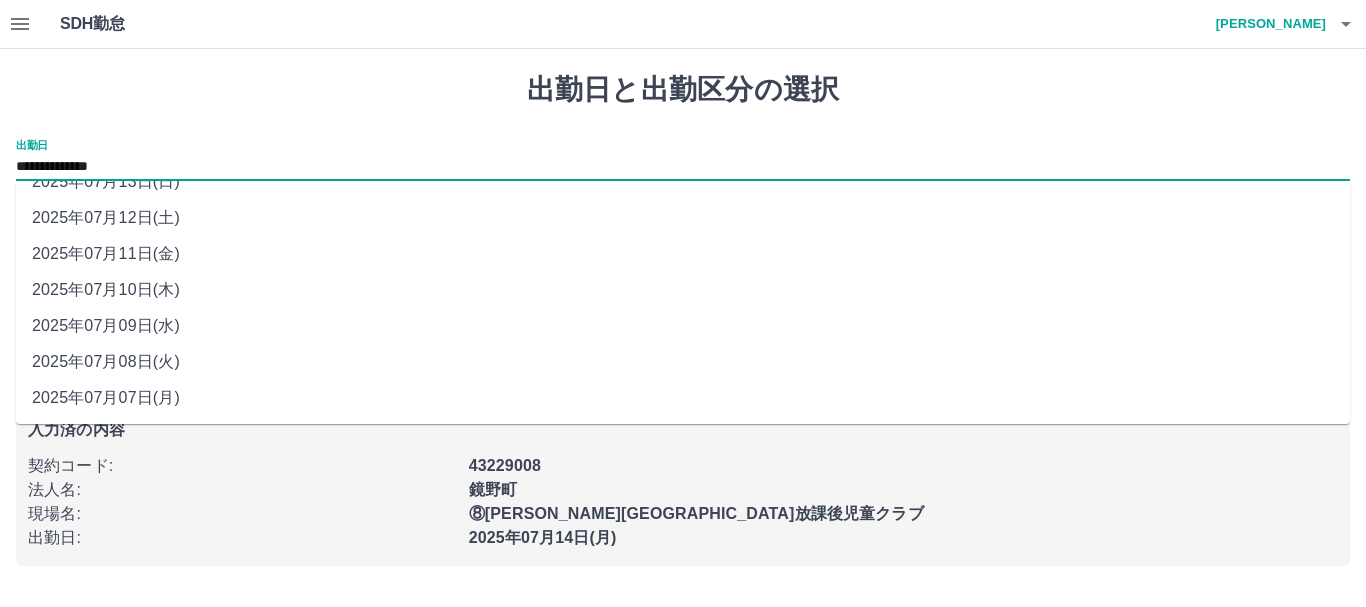 click 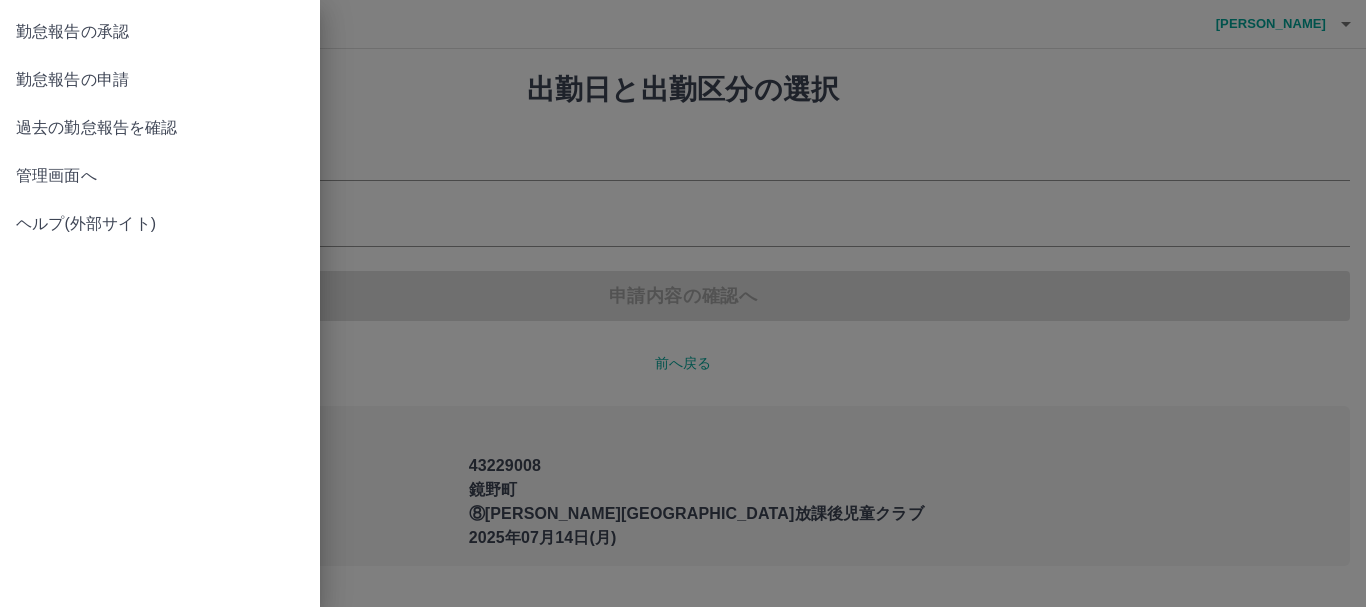 click on "管理画面へ" at bounding box center [160, 176] 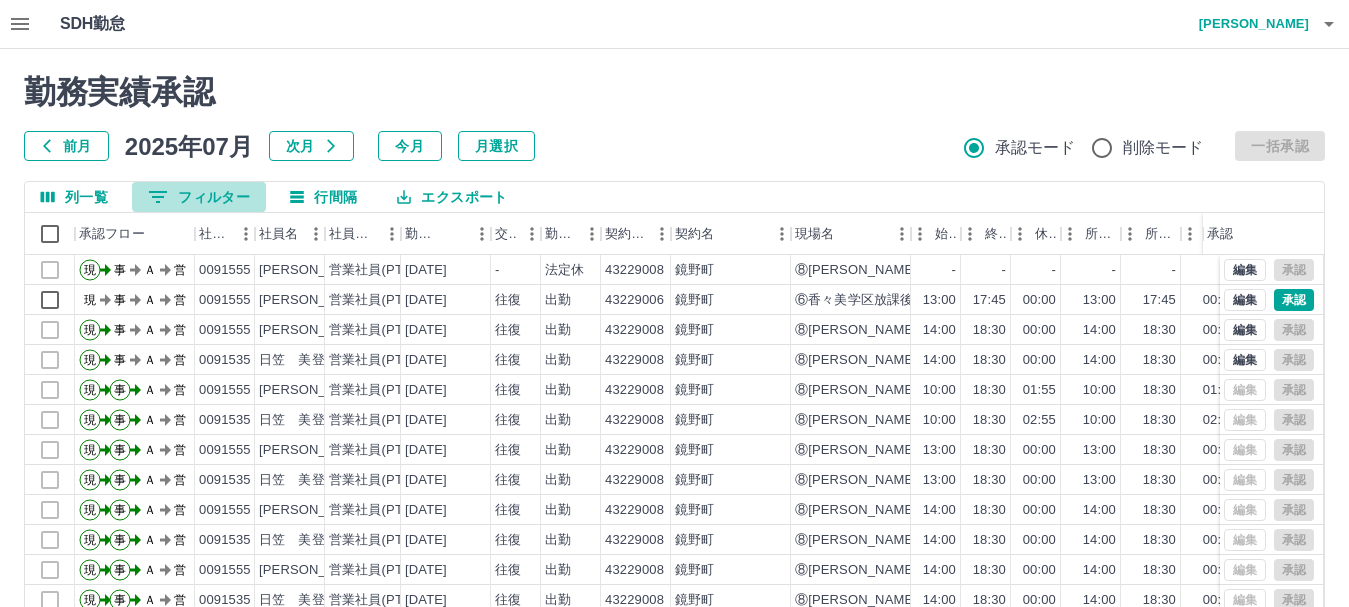 click on "0 フィルター" at bounding box center [199, 197] 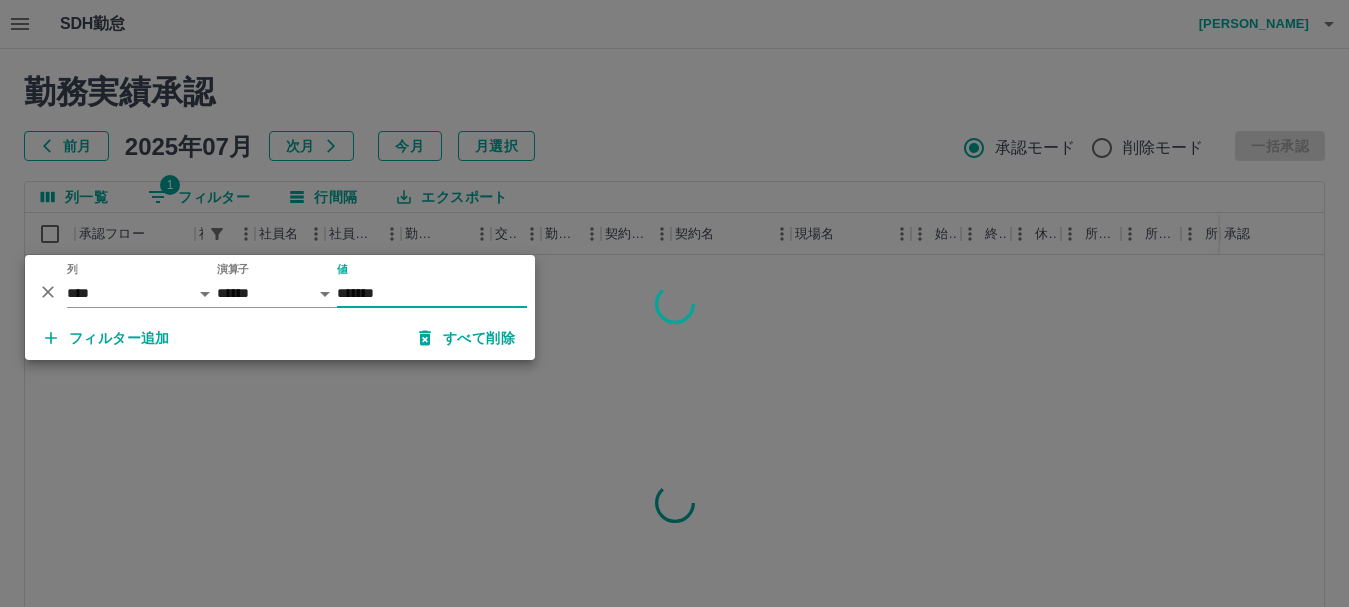 type on "*******" 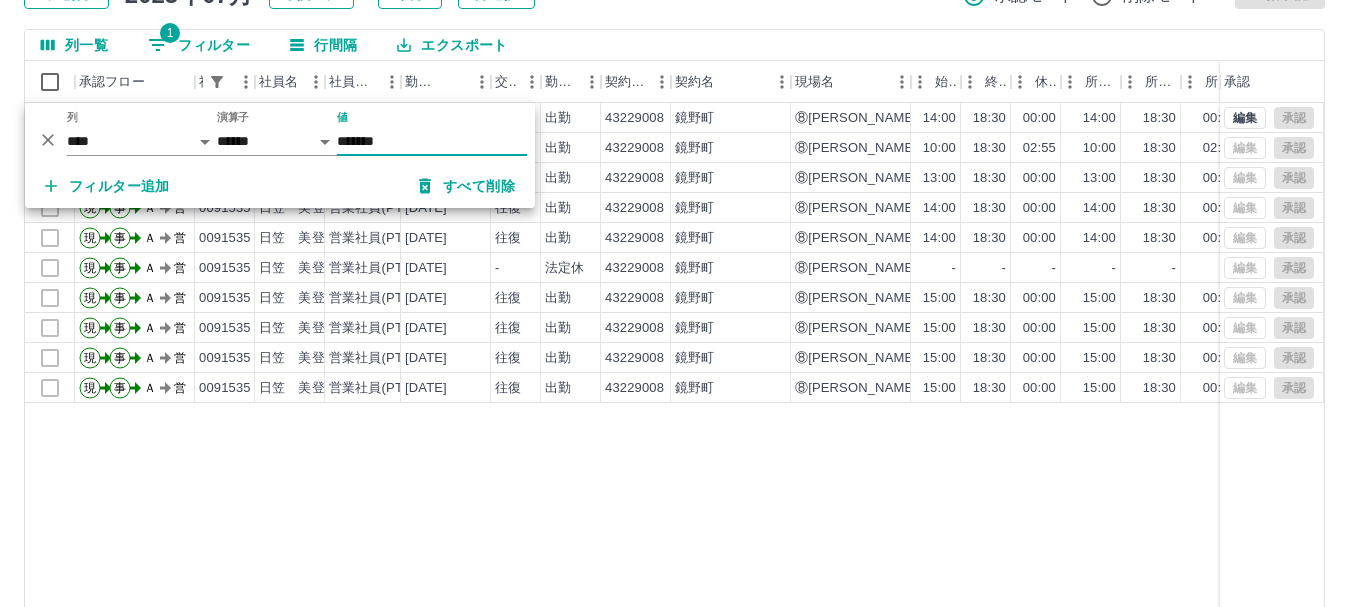 scroll, scrollTop: 0, scrollLeft: 0, axis: both 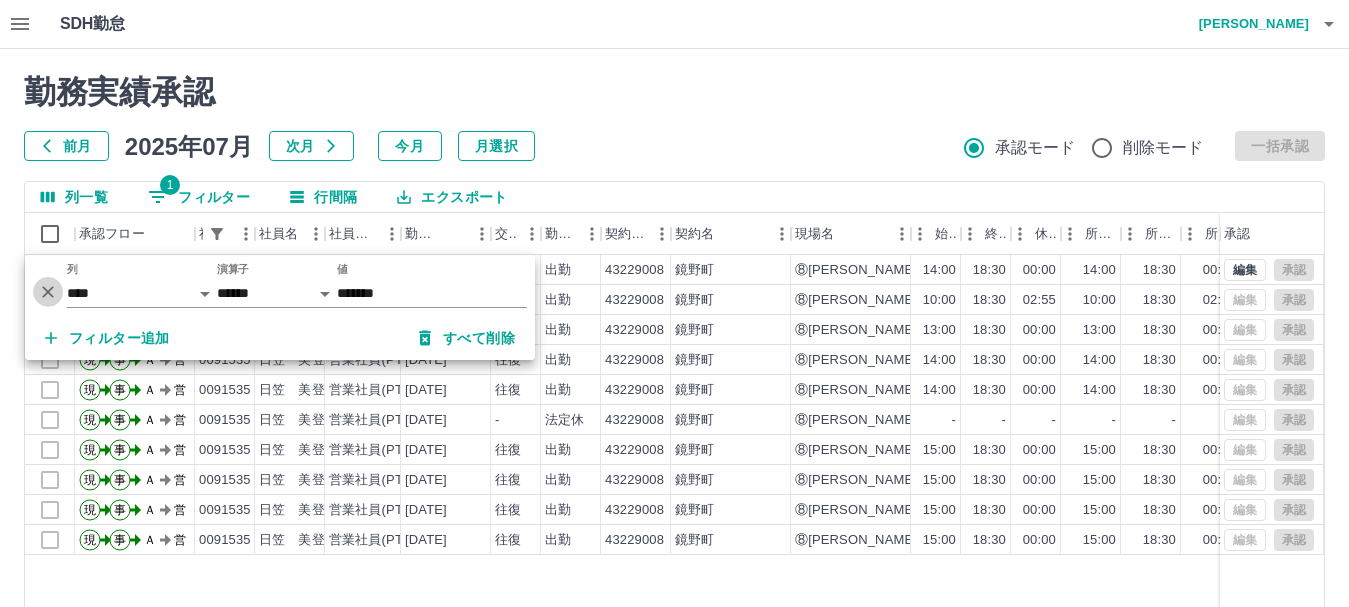 click 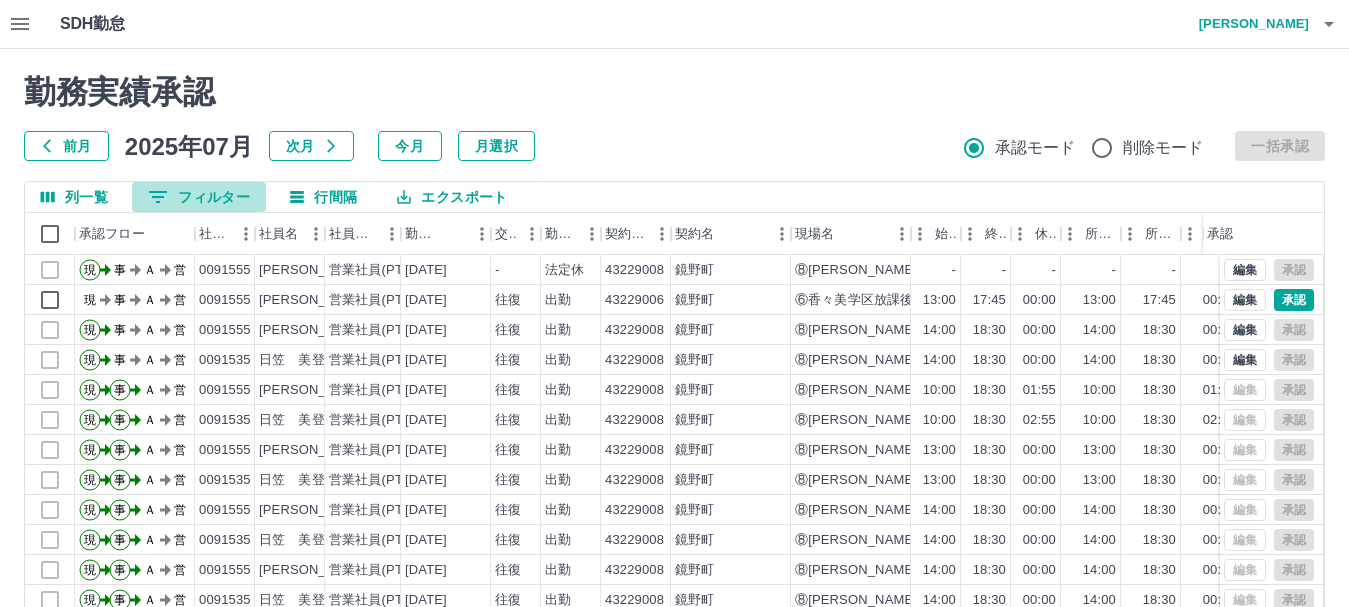 click on "0 フィルター" at bounding box center [199, 197] 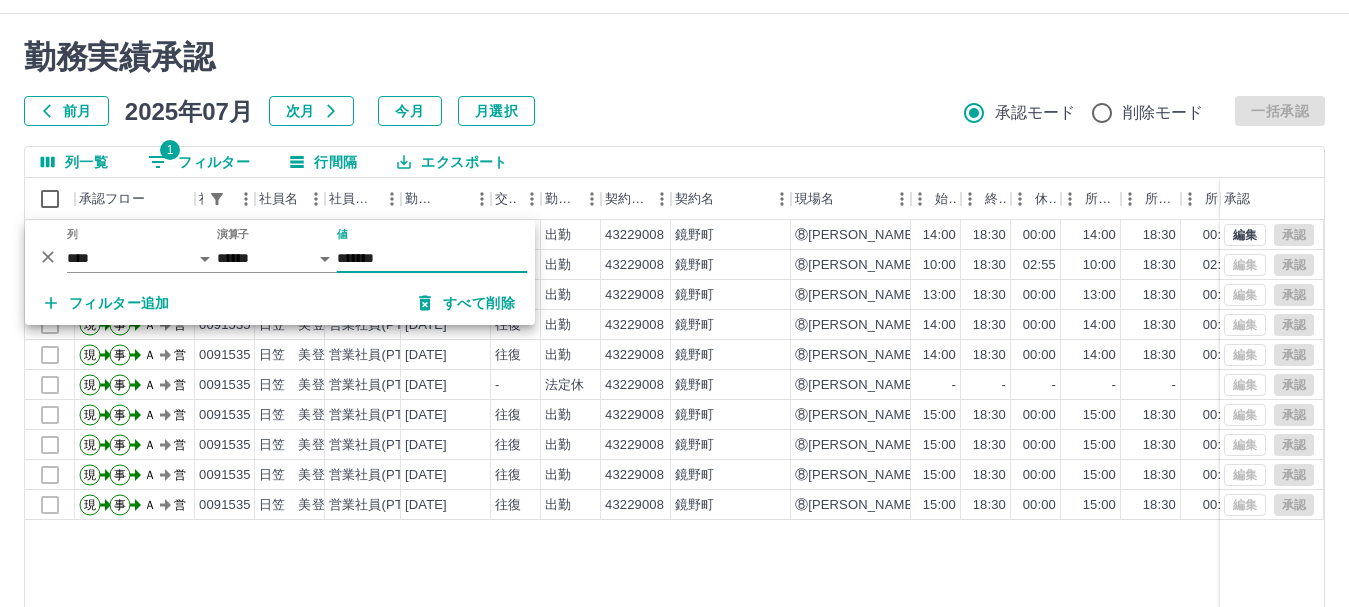 scroll, scrollTop: 0, scrollLeft: 0, axis: both 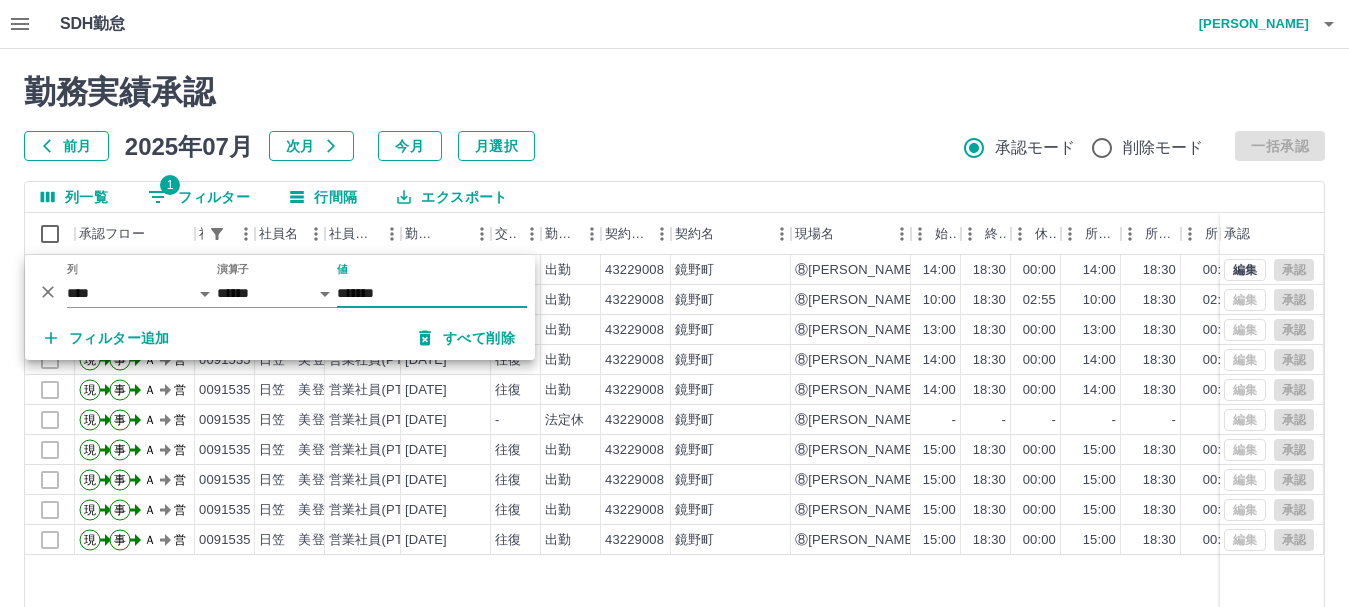 type on "*******" 